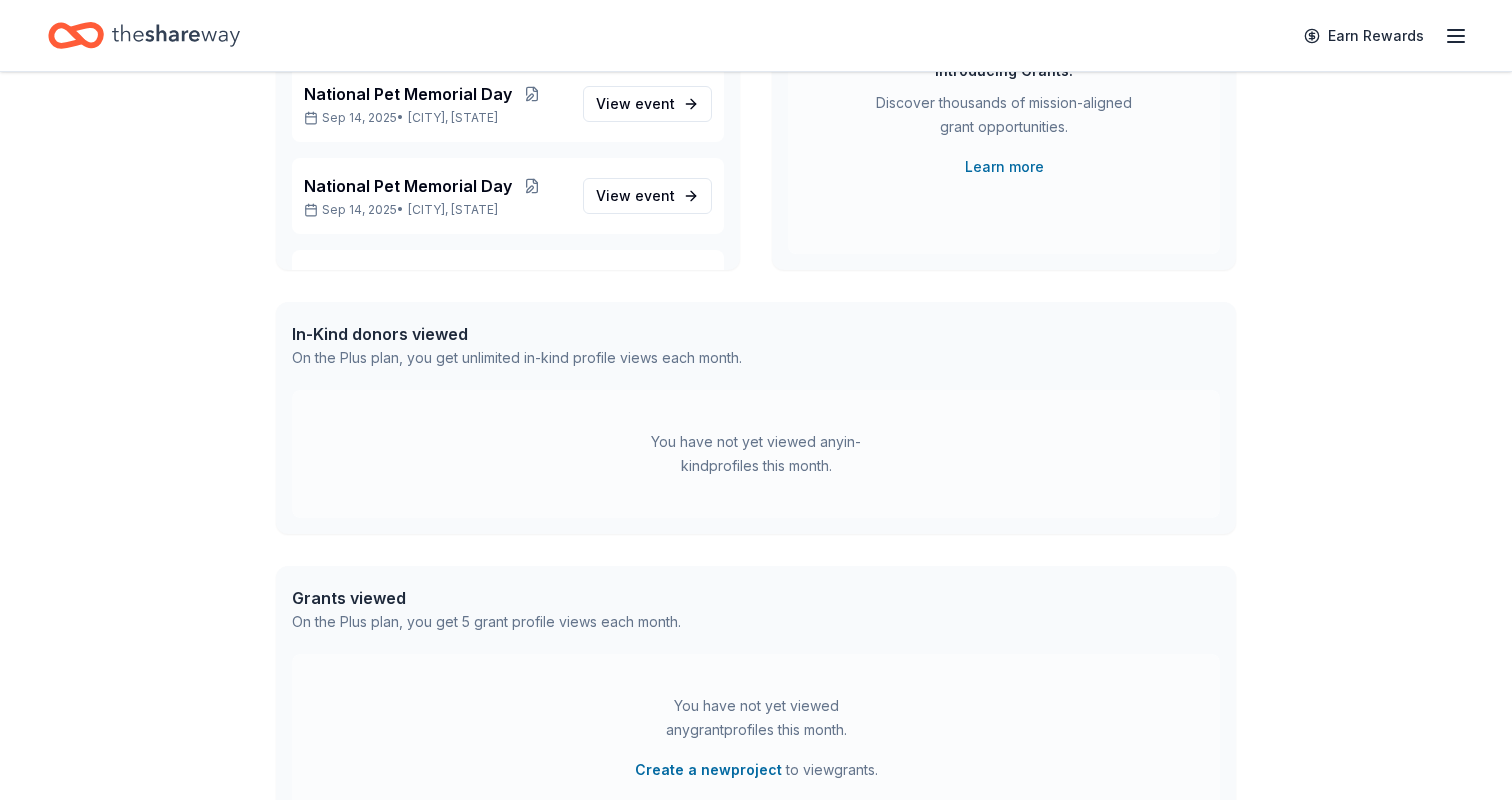 scroll, scrollTop: 317, scrollLeft: 0, axis: vertical 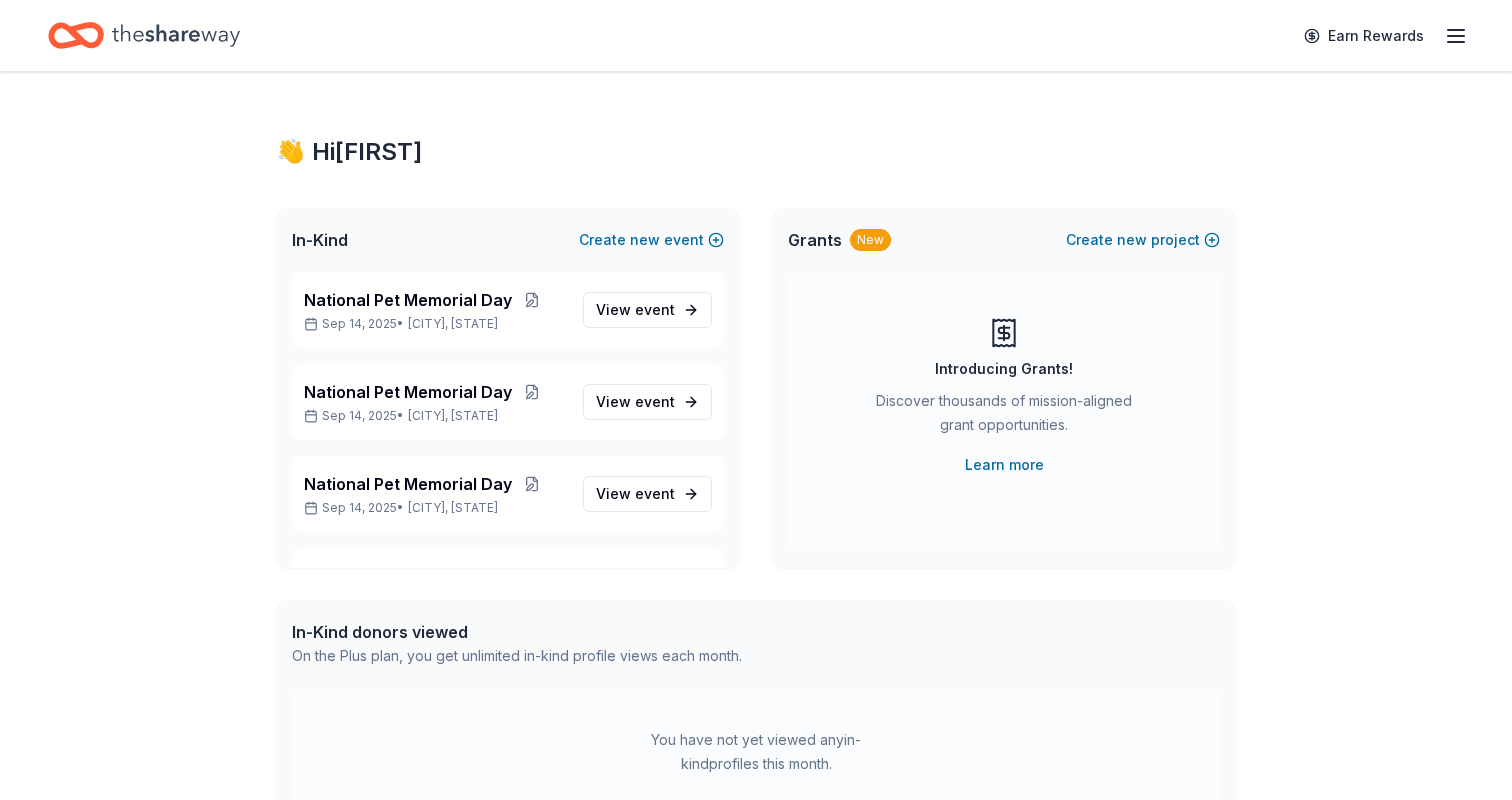 click 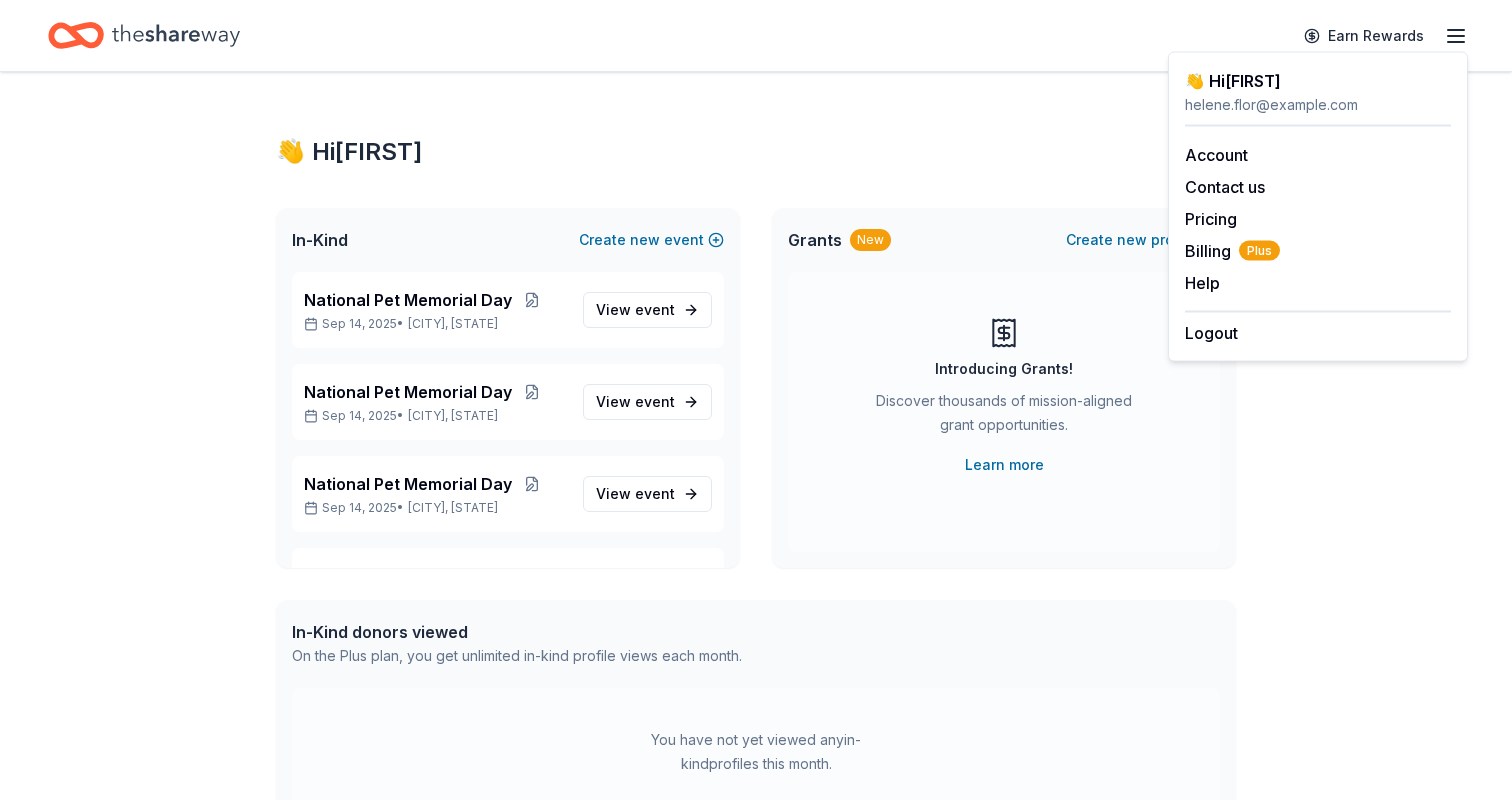 click on "helene.flor@bideawee.org" at bounding box center (1318, 105) 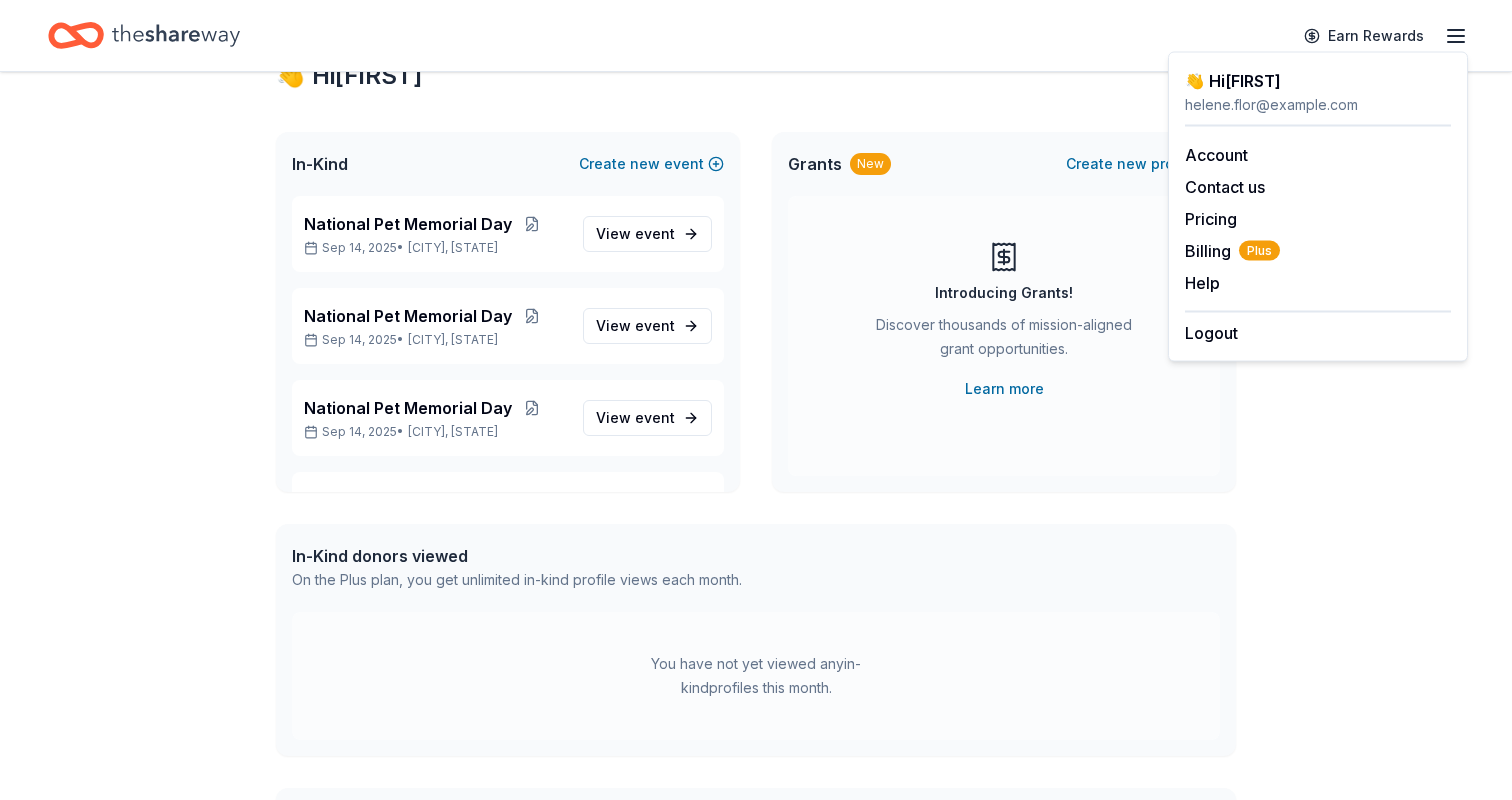 scroll, scrollTop: 0, scrollLeft: 0, axis: both 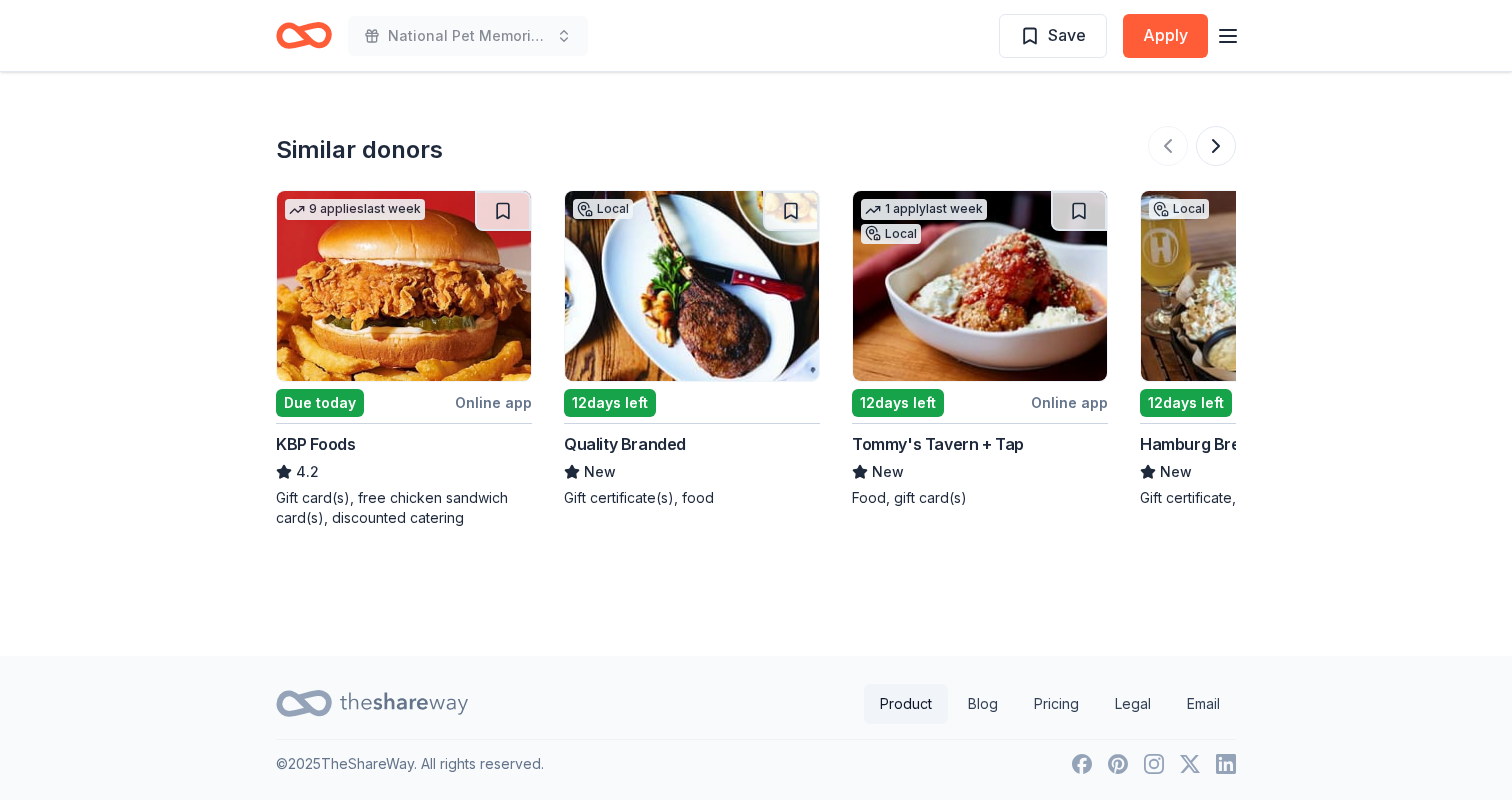 click on "Product" at bounding box center (906, 704) 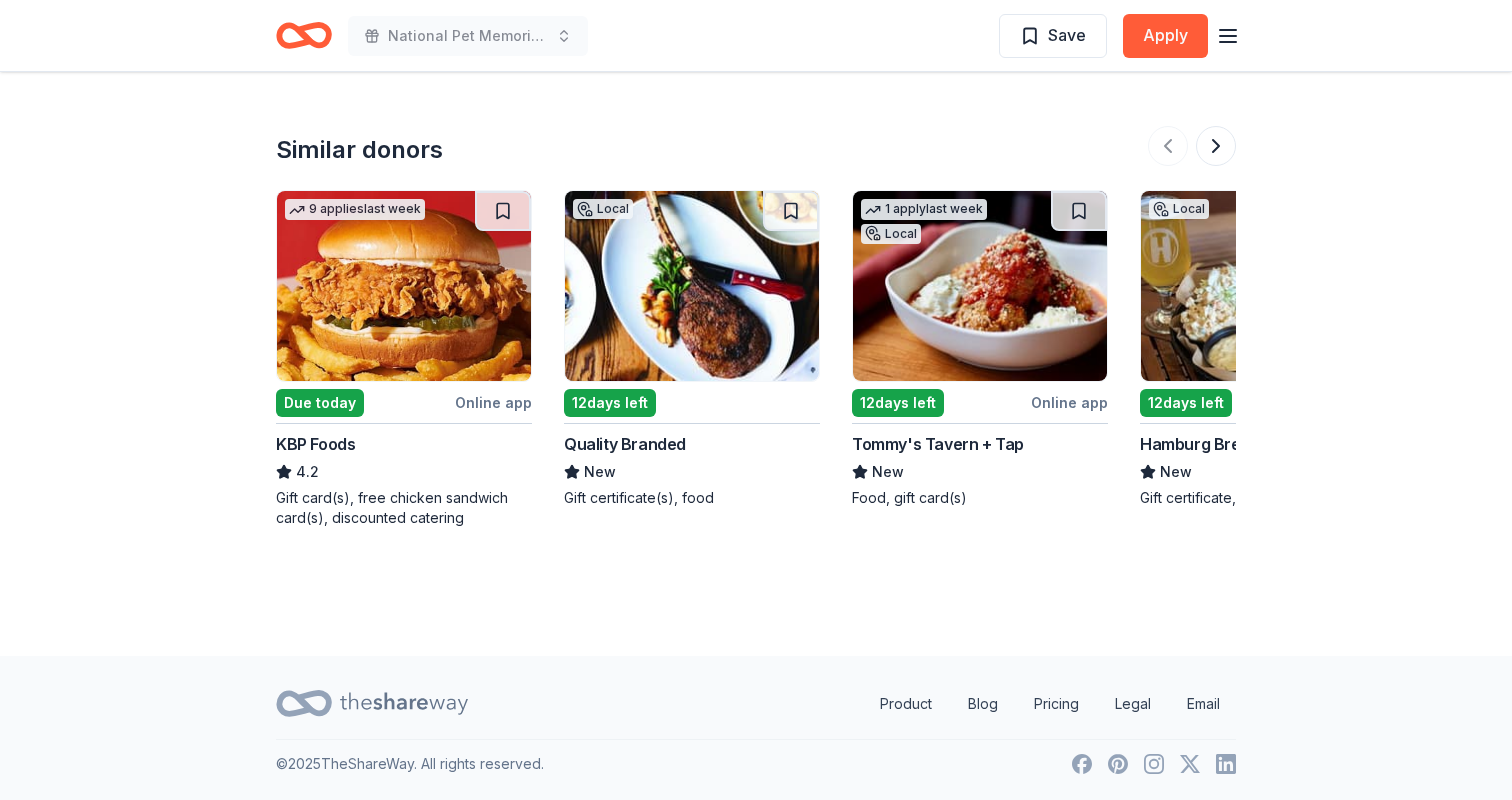 scroll, scrollTop: 0, scrollLeft: 0, axis: both 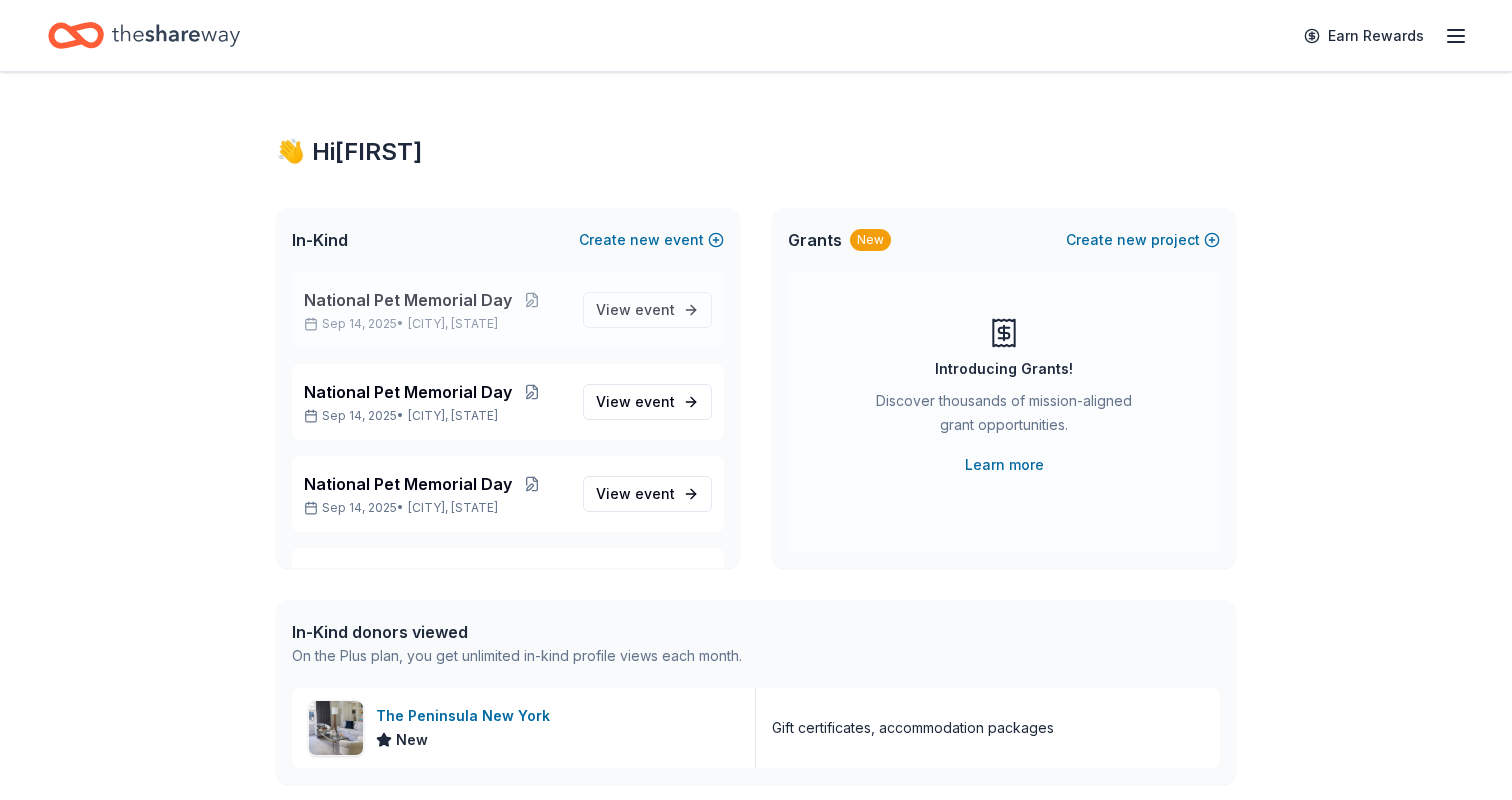 click on "National Pet Memorial Day" at bounding box center [408, 300] 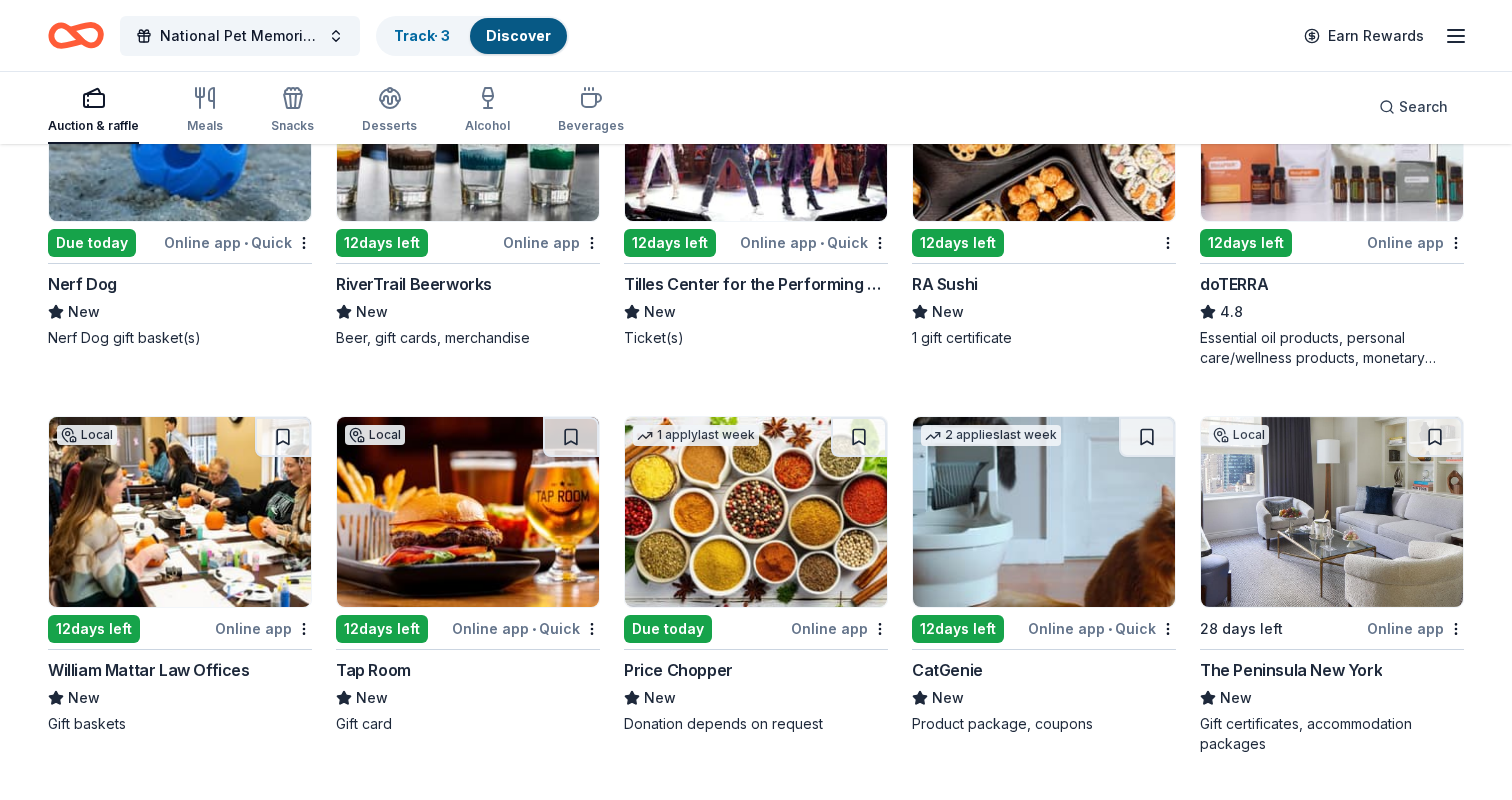scroll, scrollTop: 1067, scrollLeft: 0, axis: vertical 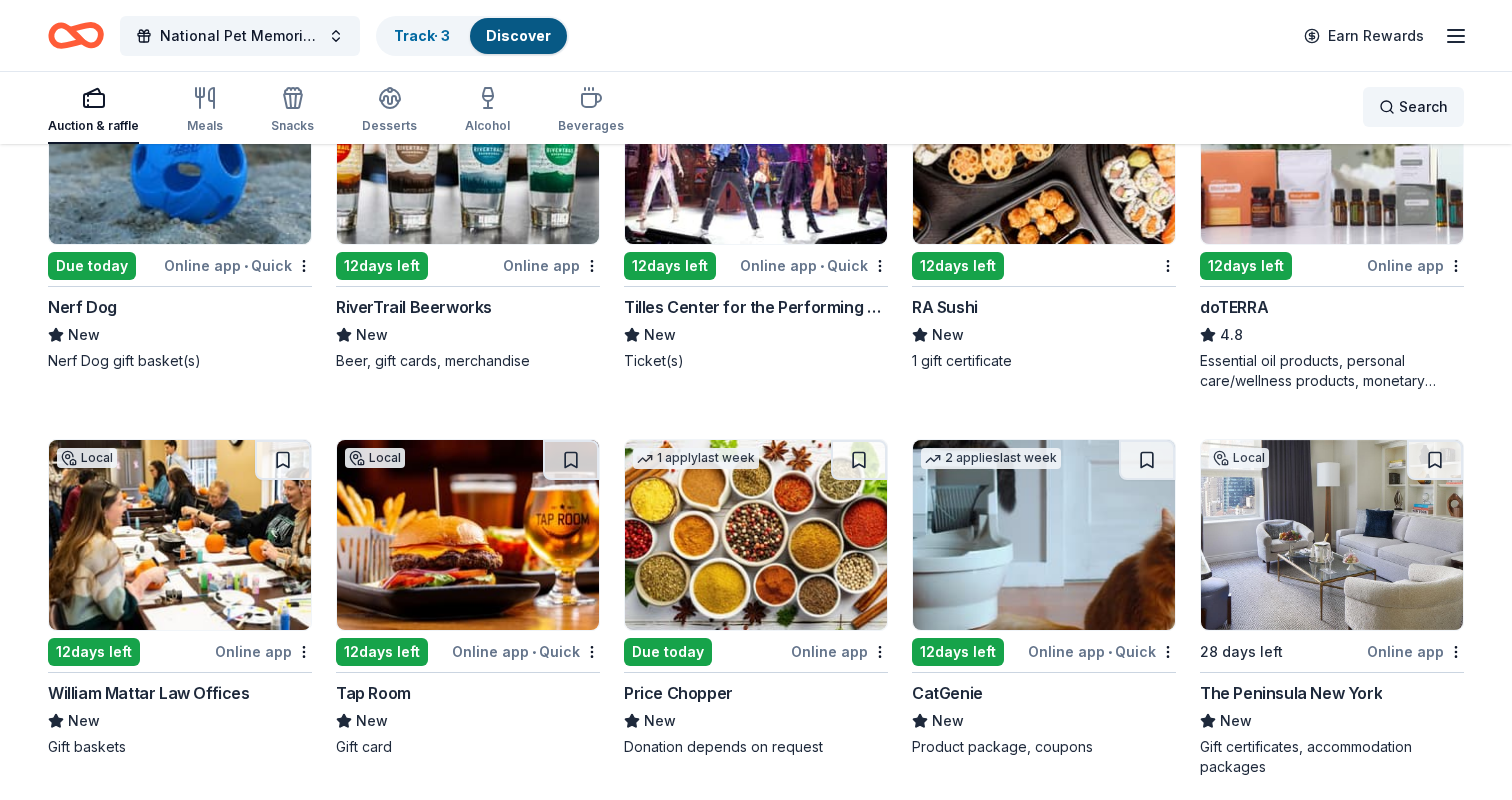 click on "Search" at bounding box center [1423, 107] 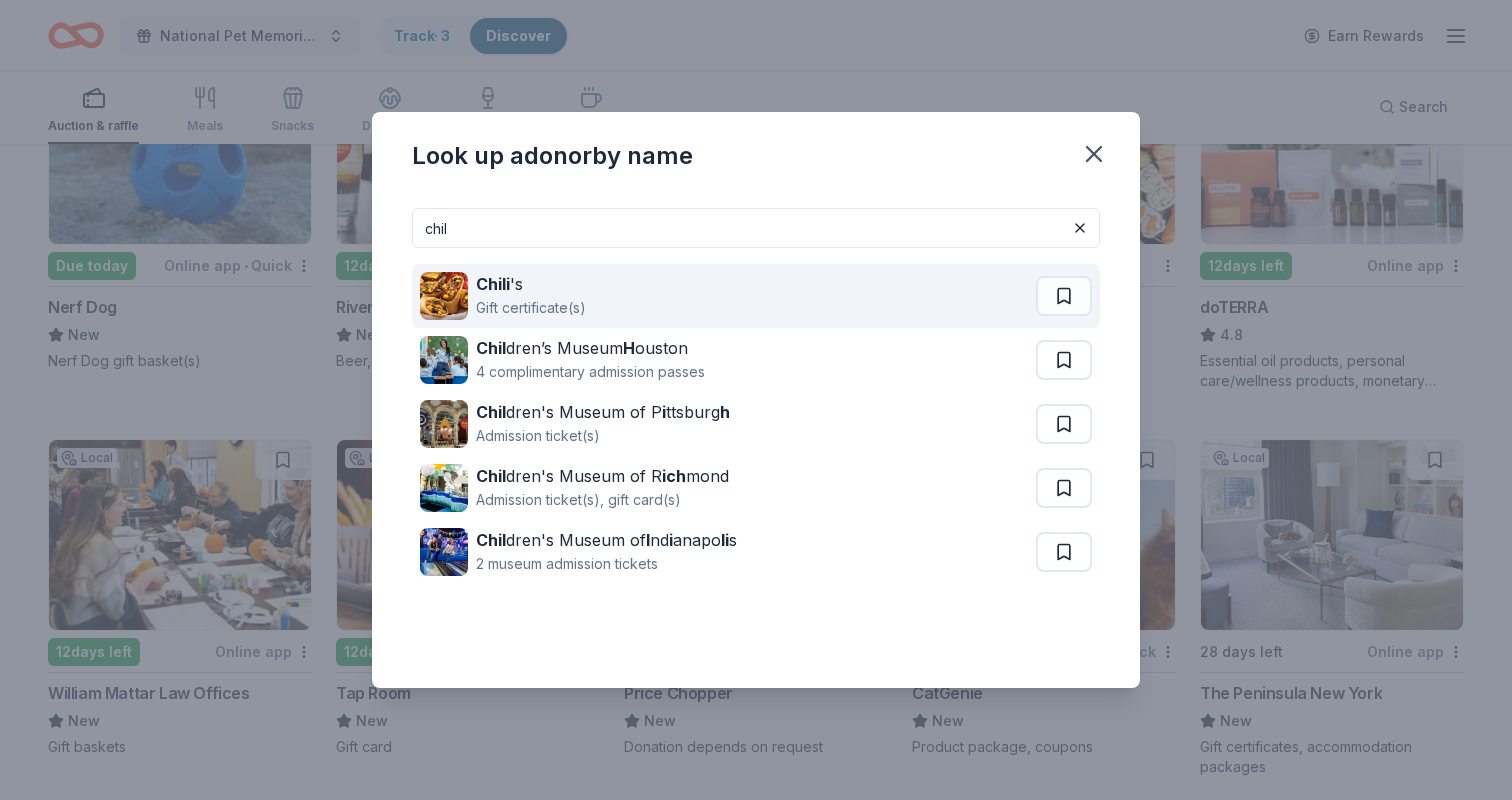 type on "chil" 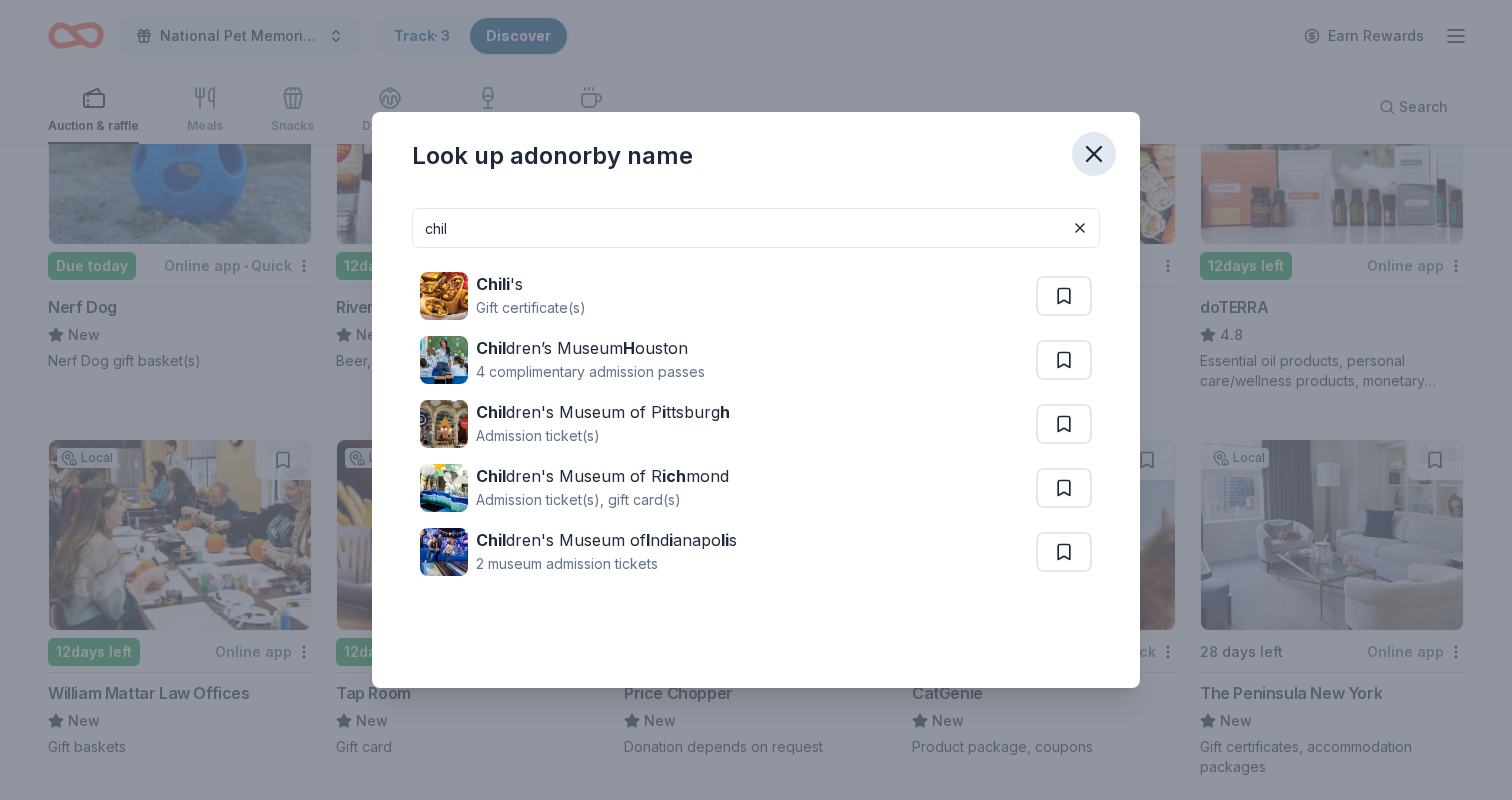 click 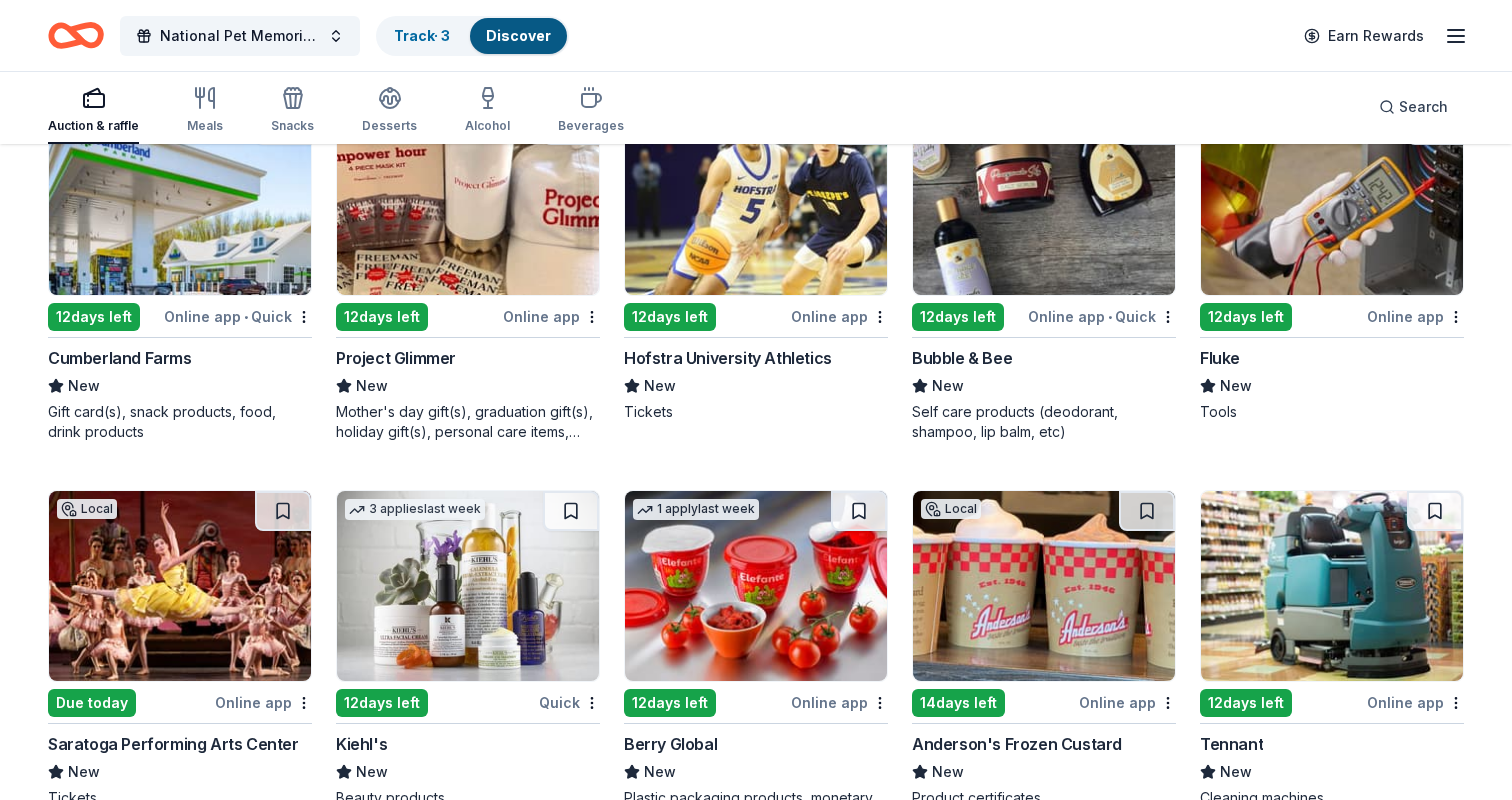 scroll, scrollTop: 8032, scrollLeft: 0, axis: vertical 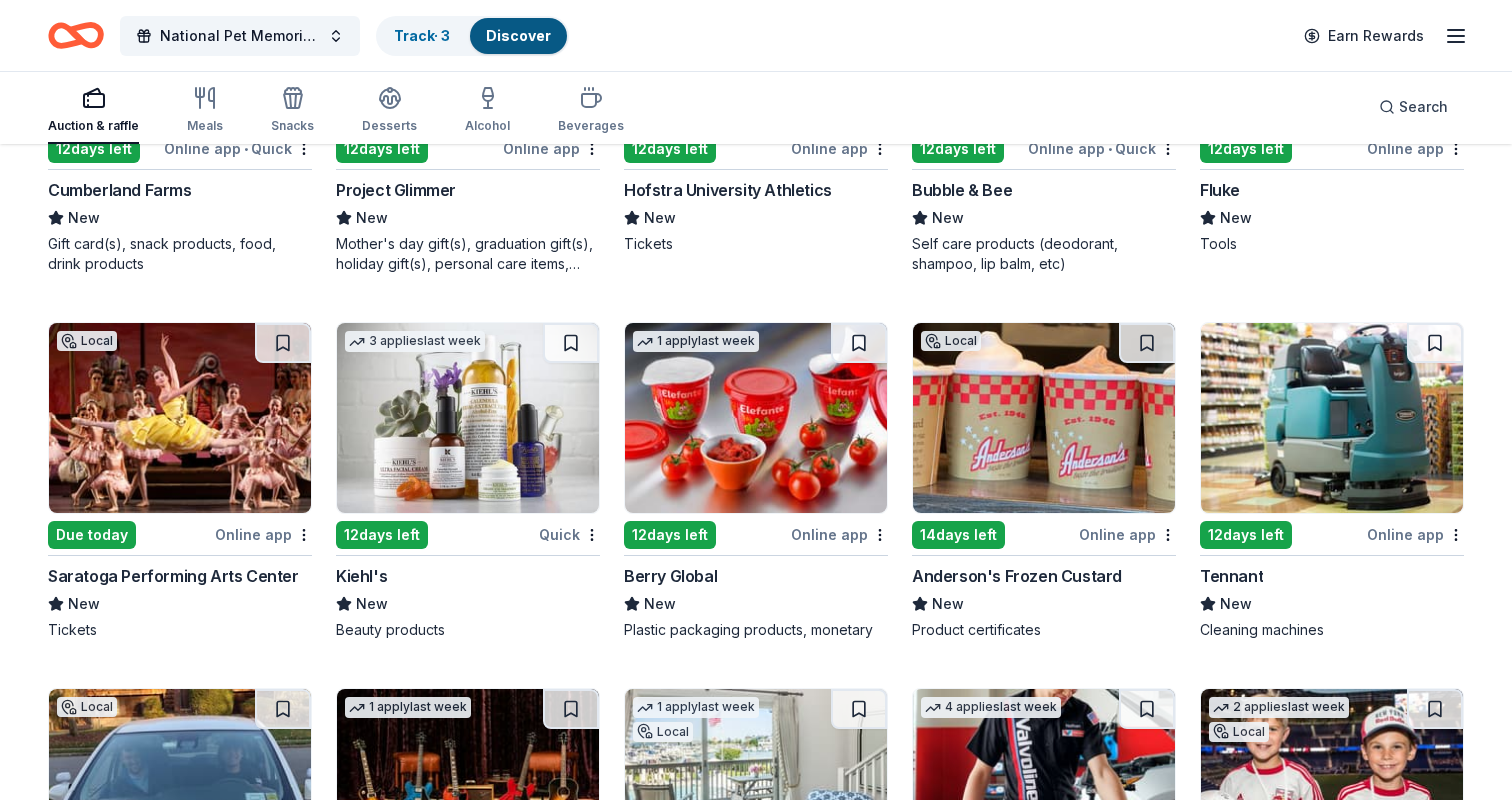click on "12  days left" at bounding box center (958, 149) 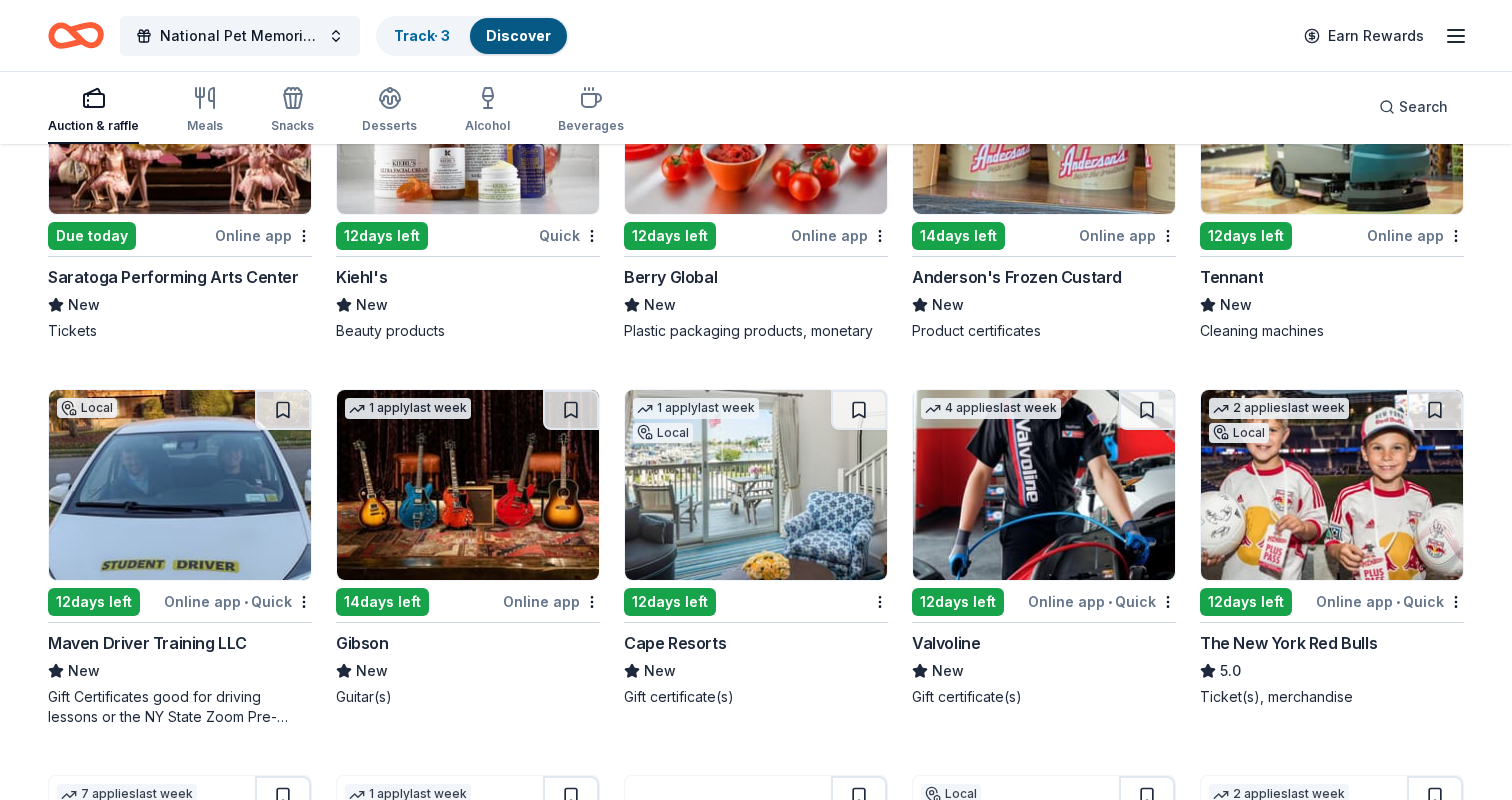 scroll, scrollTop: 8332, scrollLeft: 0, axis: vertical 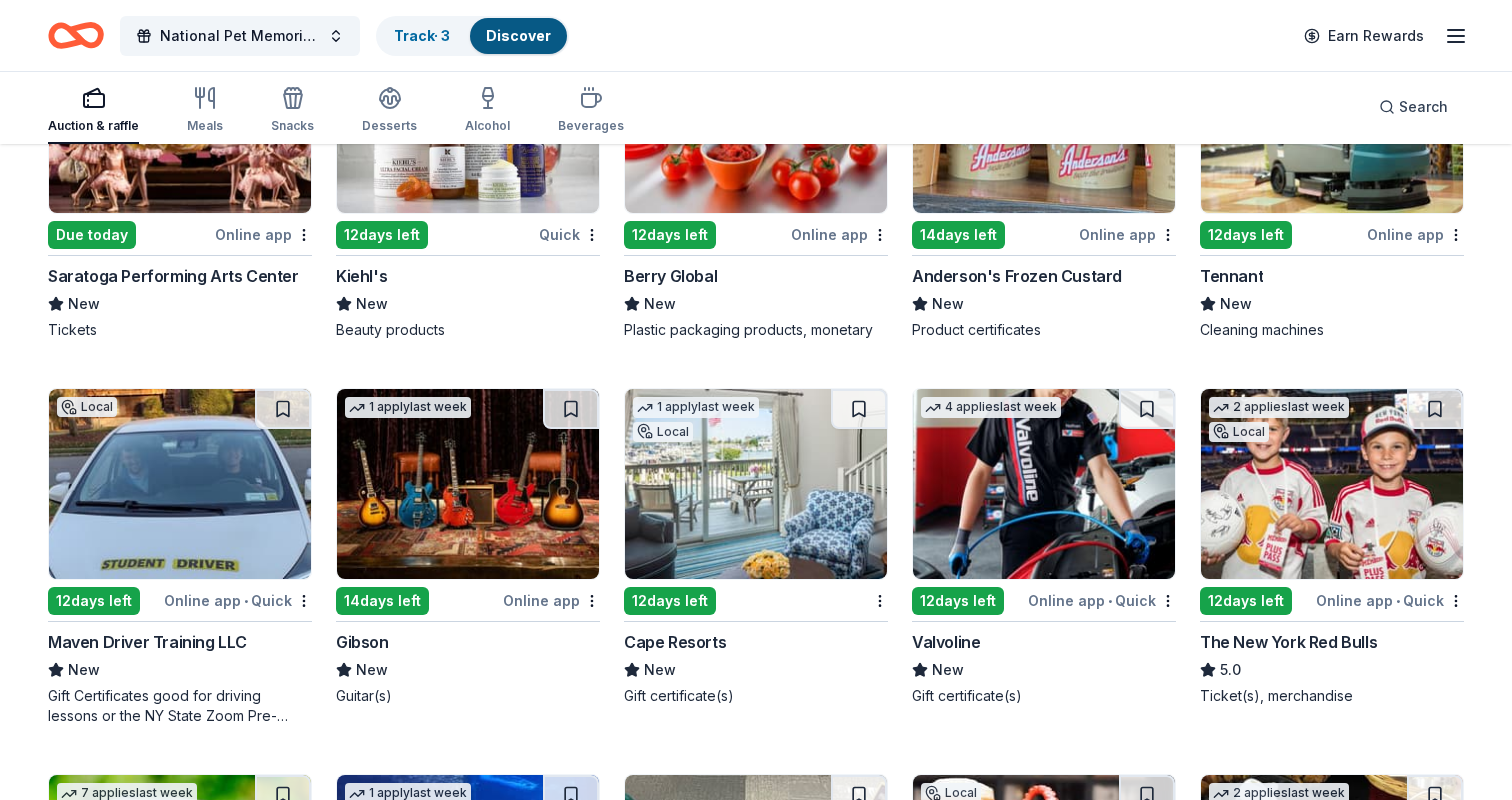 click on "Local 12  days left Online app Jake's 58 New Donation depends on request 14  days left Online app The Adventure Park New Ticket vouchers, monetary donation Top rated 16   applies  last week 14  days left Online app Oriental Trading 4.8 Donation depends on request Top rated 10   applies  last week 12  days left Online app • Quick BarkBox 5.0 Dog toy(s), dog food Top rated Local 12  days left Online app • Quick New York Jets (In-Kind Donation) 5.0 Memorabilia 12  days left Online app Dorney Park & Wildwater Kingdom New 2 single-day admission tickets 6   applies  last week 12  days left Online app Let's Roam 4.4 3 Family Scavenger Hunt Six Pack ($270 Value), 2 Date Night Scavenger Hunt Two Pack ($130 Value) Local 12  days left Online app Western Beef New Gift cards, merchandise Local 12  days left Online app • Quick RPM Raceway New 2 free races 5   applies  last week 12  days left Online app • Quick Tidal Wave Auto Spa 5.0 Car wash coupons Due today Online app • Quick Nerf Dog New Local 12  days left 1" at bounding box center [756, -3436] 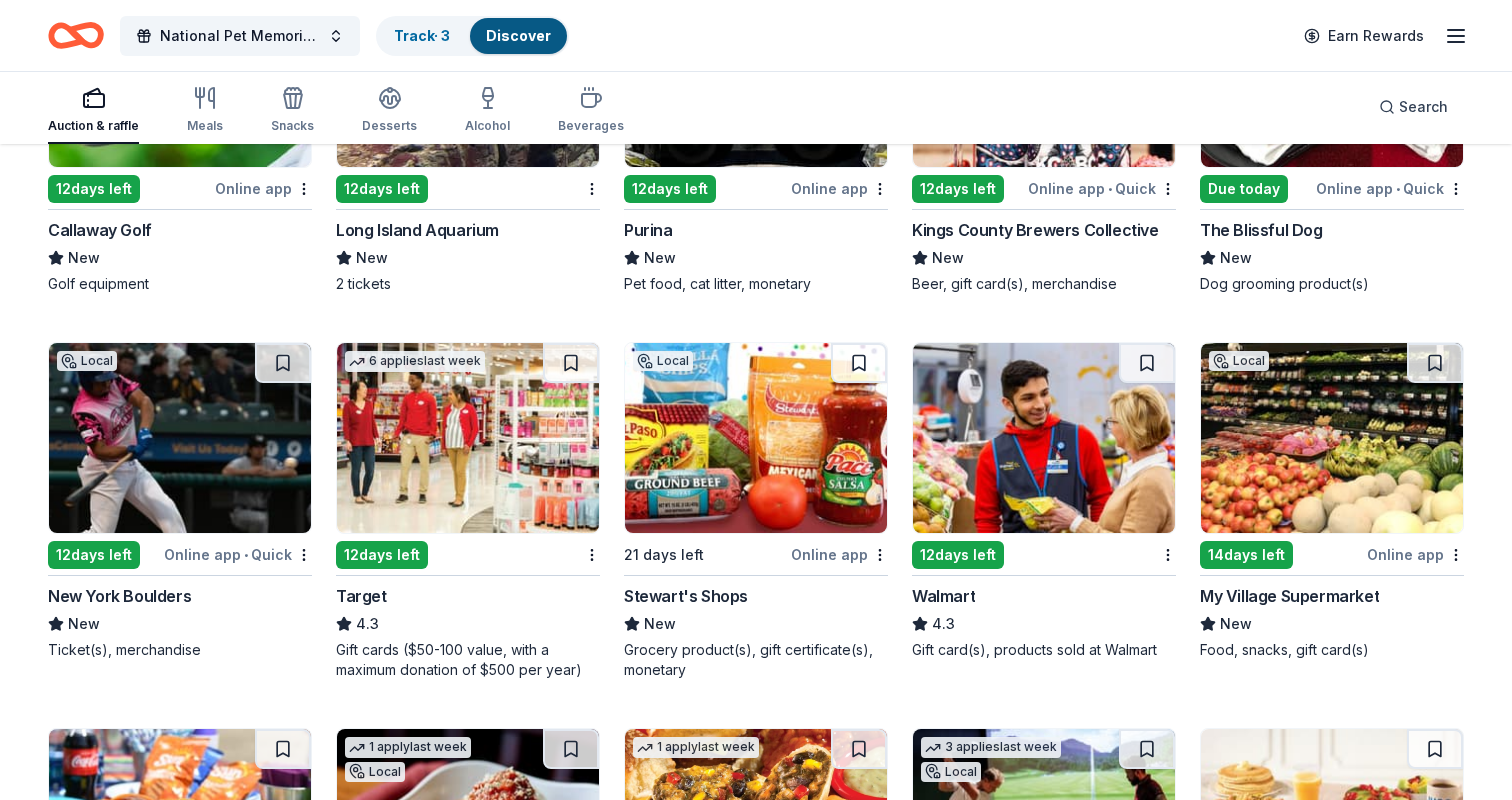 scroll, scrollTop: 9165, scrollLeft: 0, axis: vertical 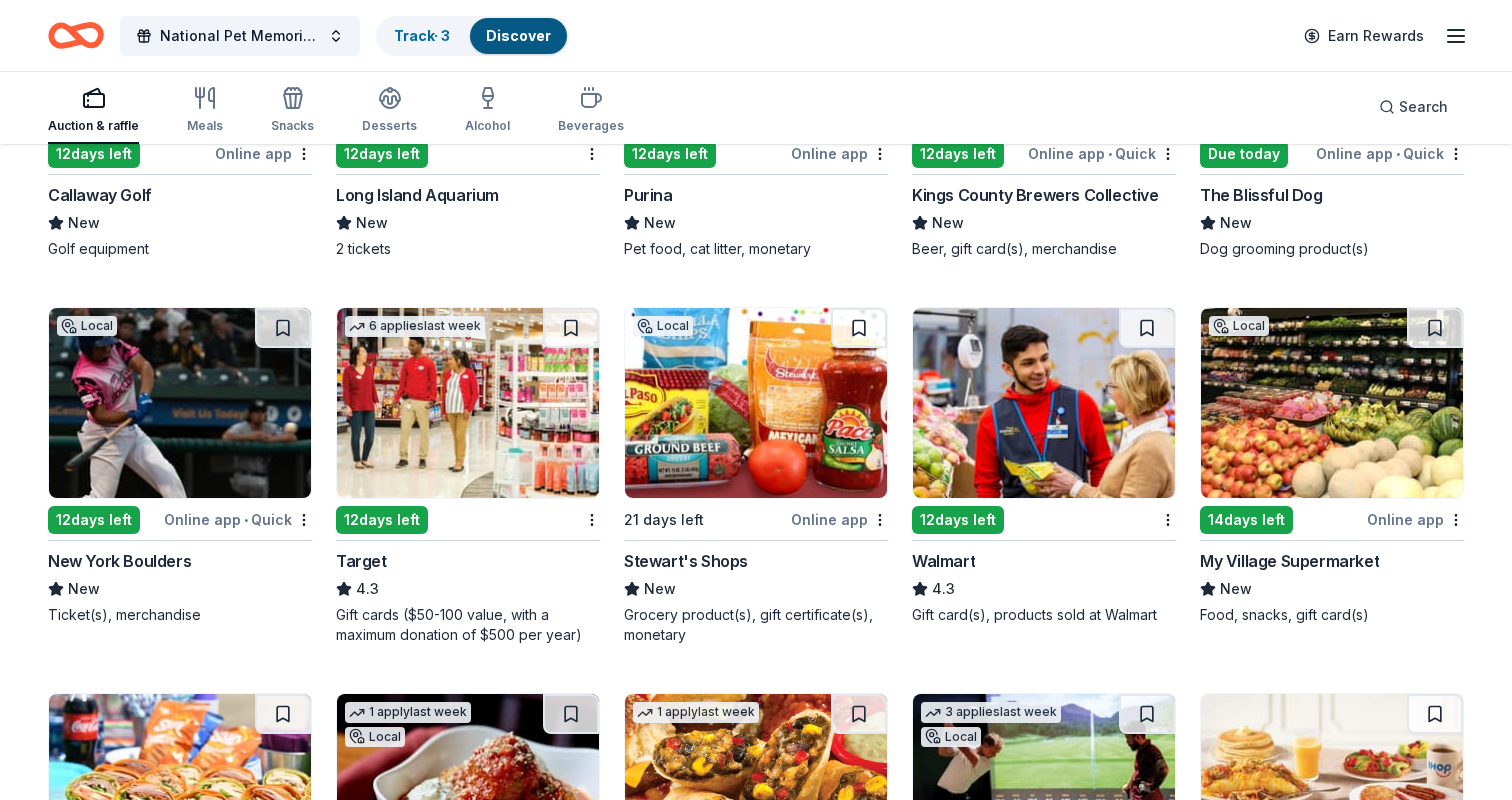 click at bounding box center [1044, 403] 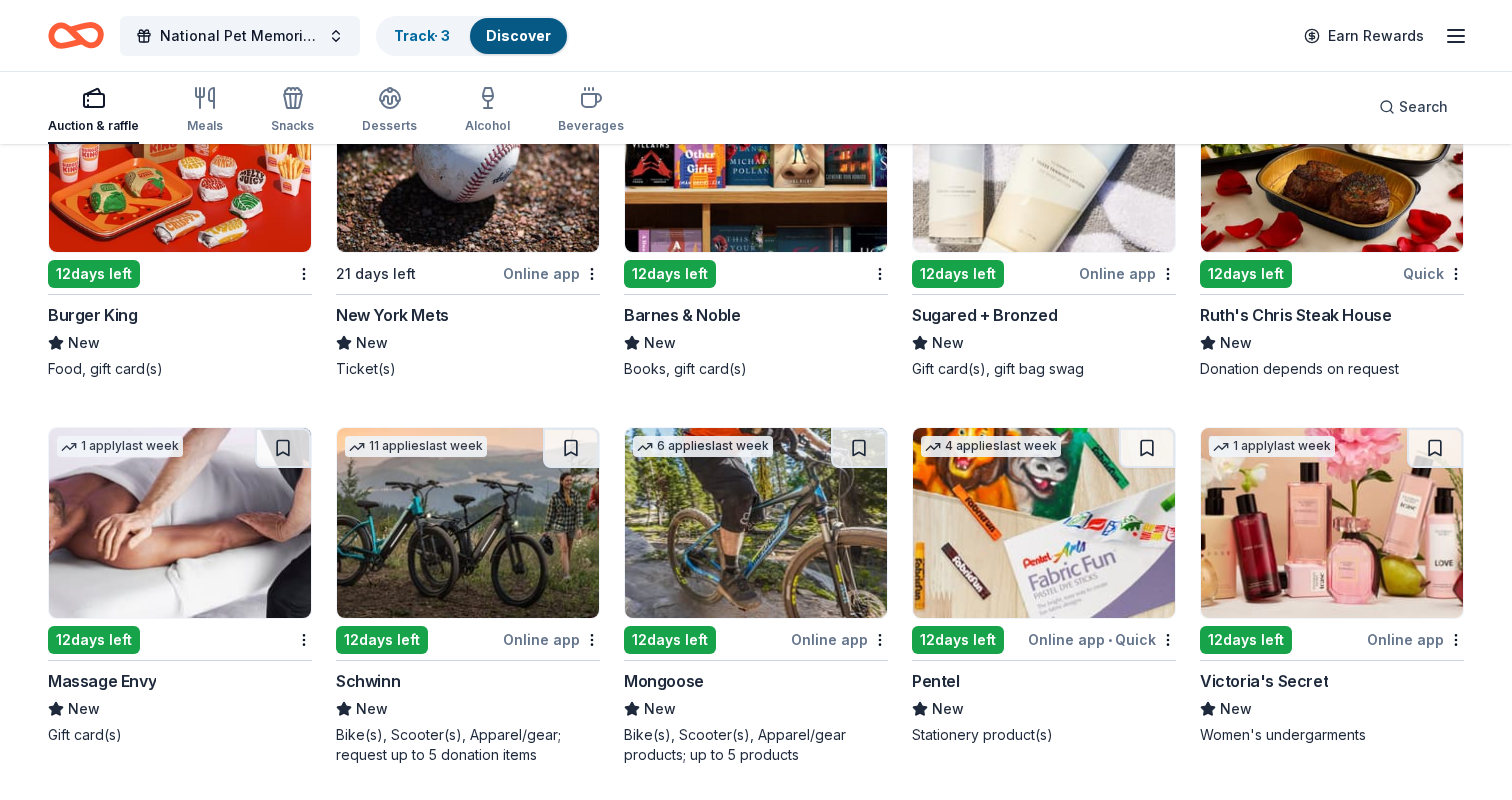 scroll, scrollTop: 12072, scrollLeft: 0, axis: vertical 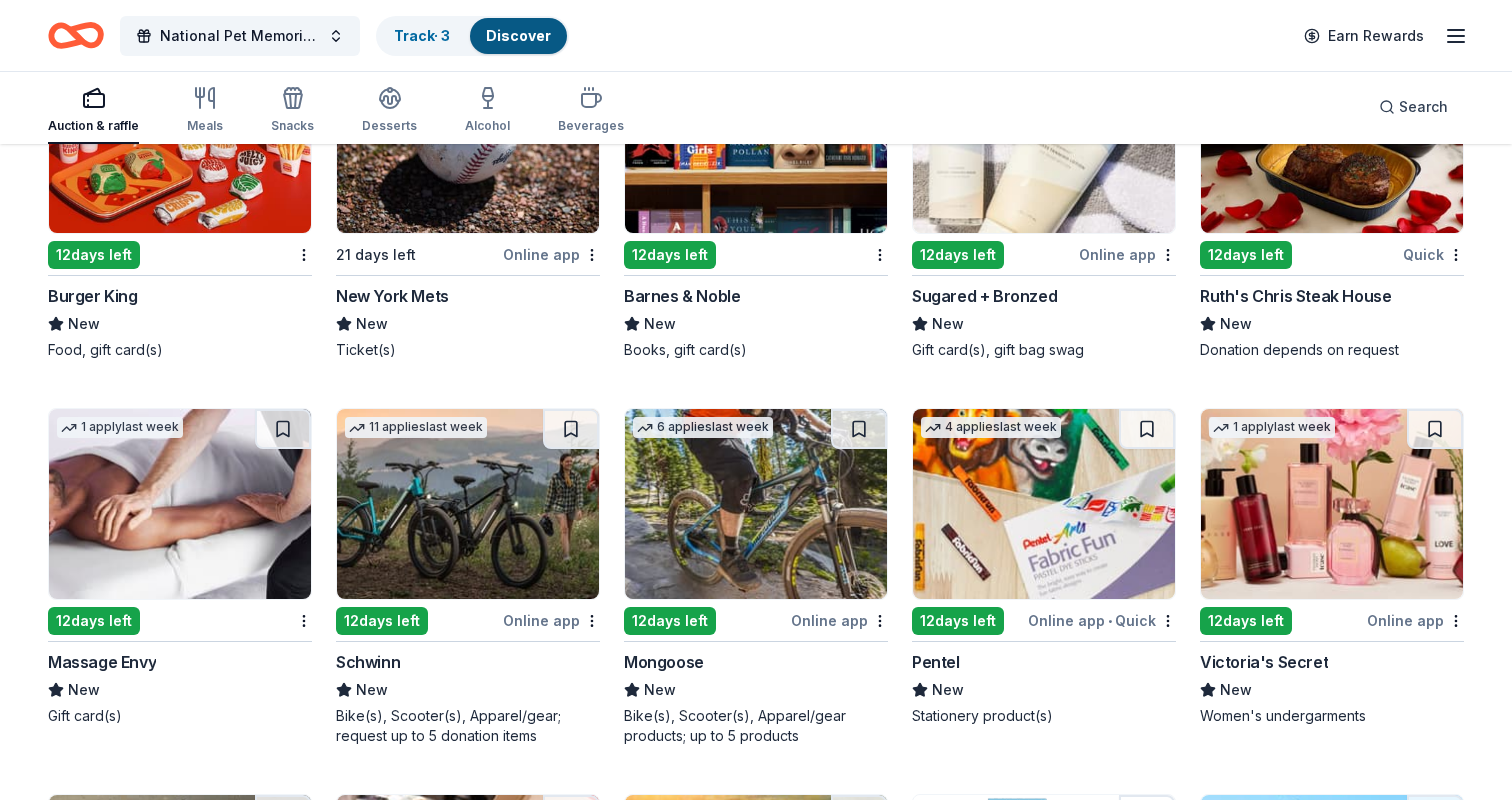 click at bounding box center [756, 504] 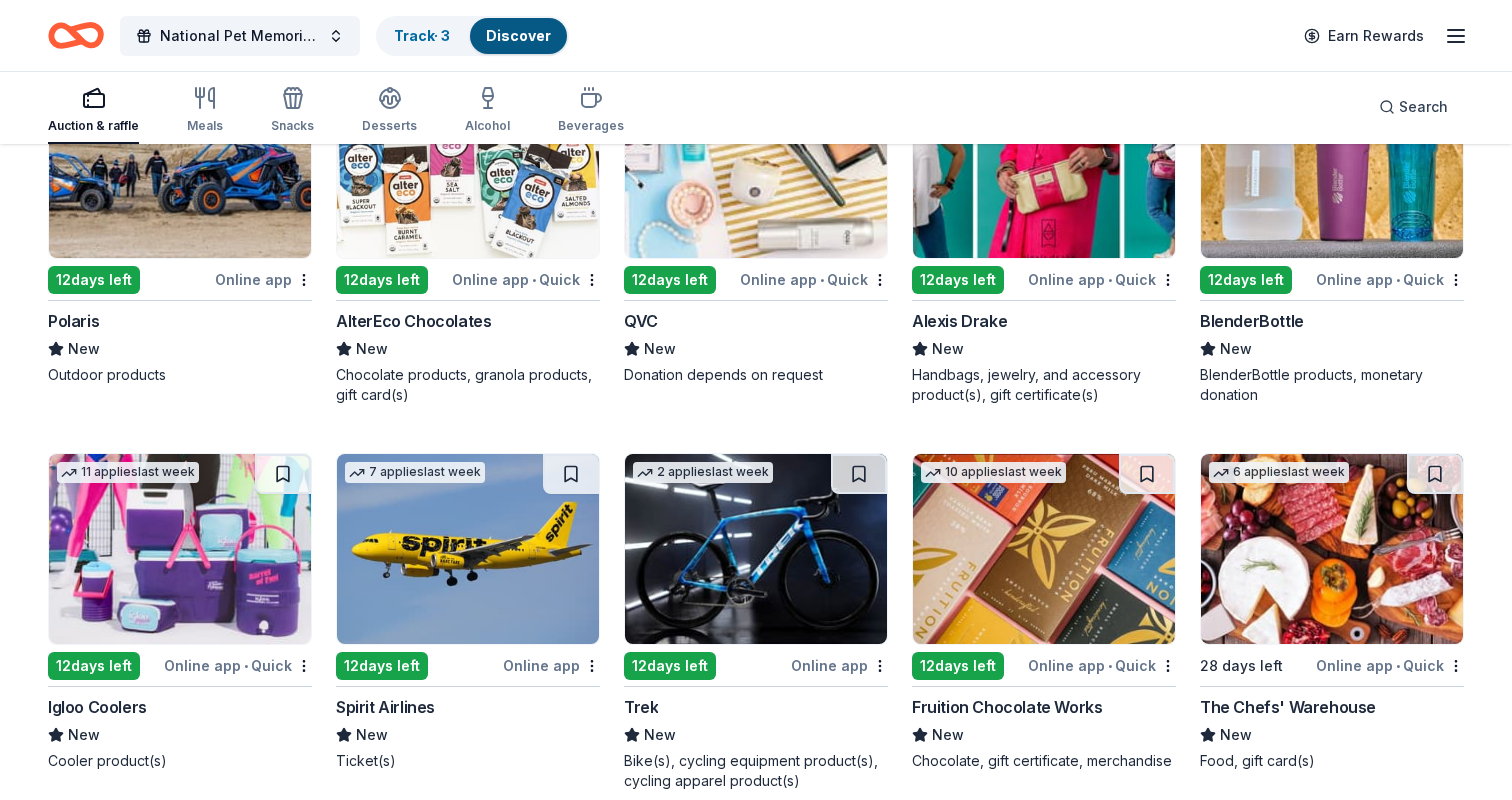 scroll, scrollTop: 13163, scrollLeft: 0, axis: vertical 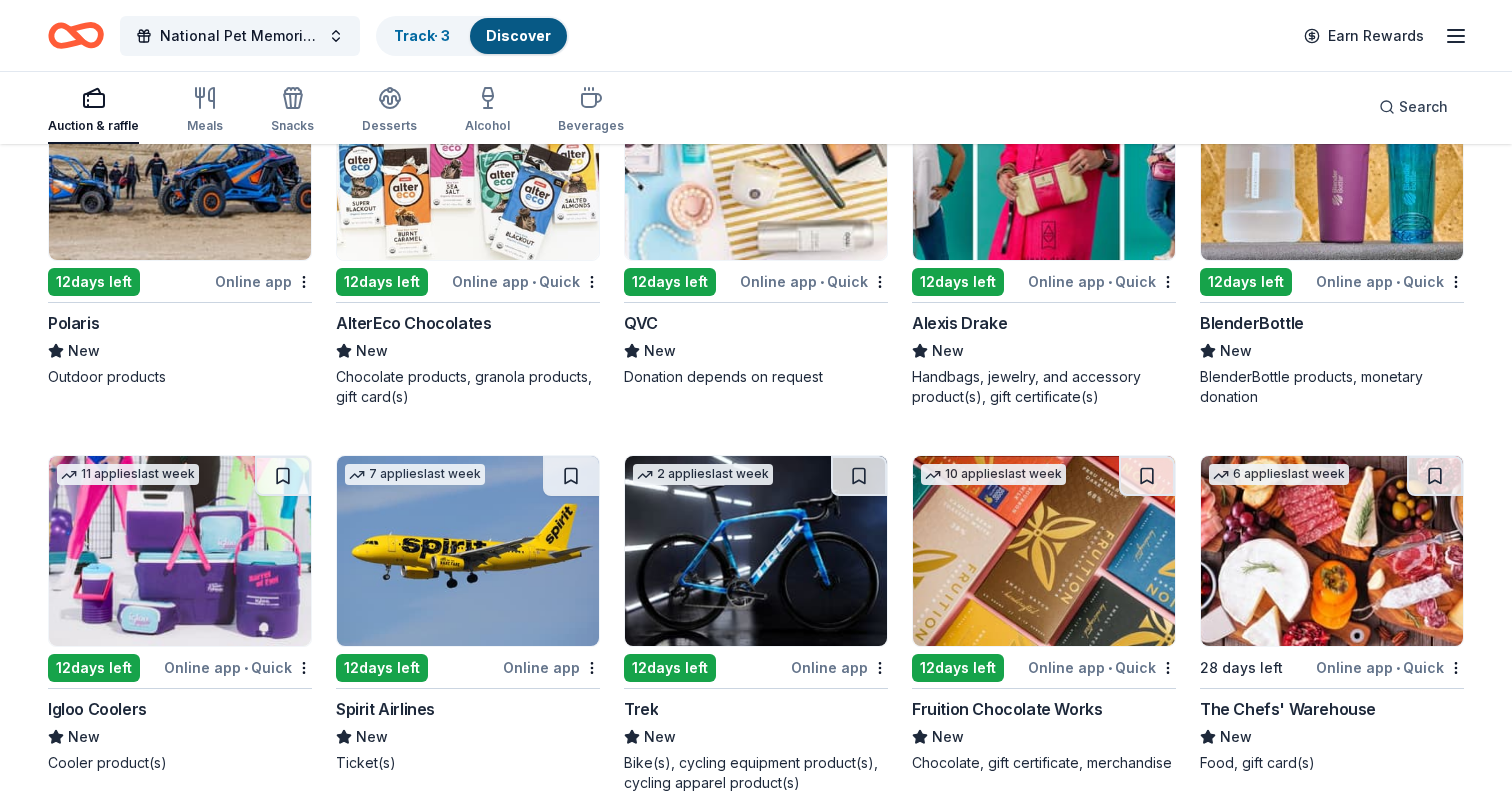 click at bounding box center [180, 551] 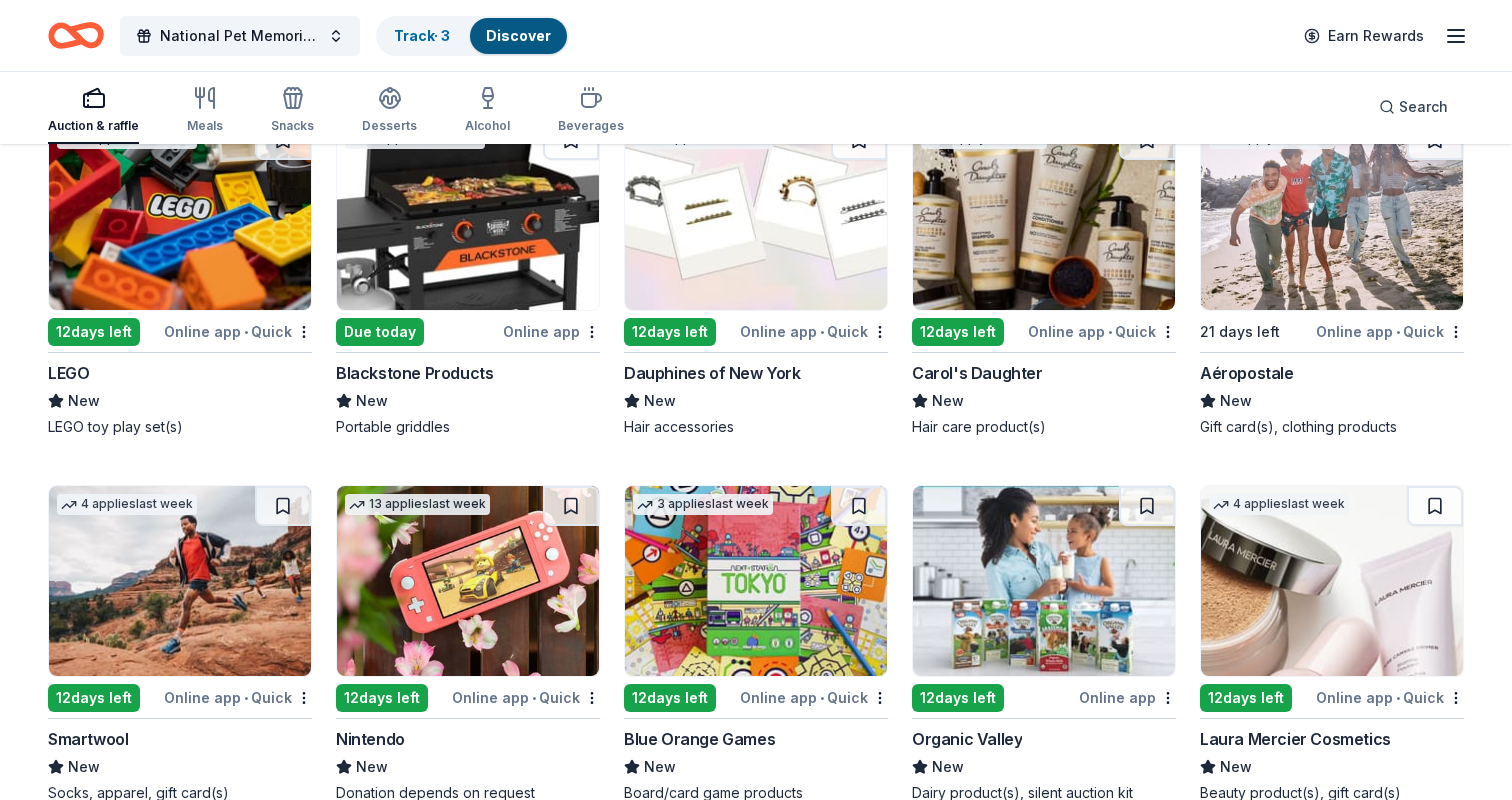scroll, scrollTop: 14635, scrollLeft: 0, axis: vertical 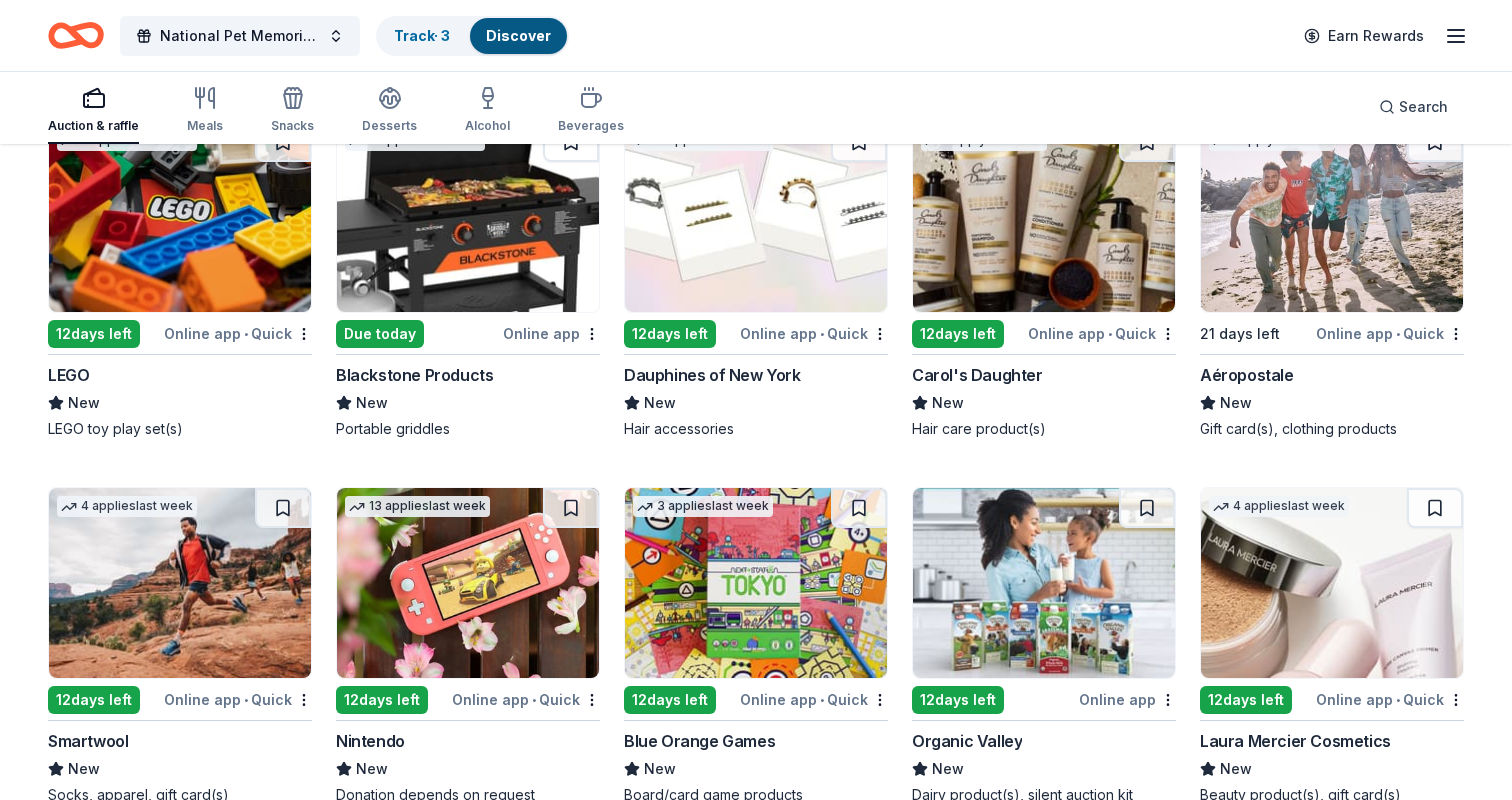 click at bounding box center (468, 217) 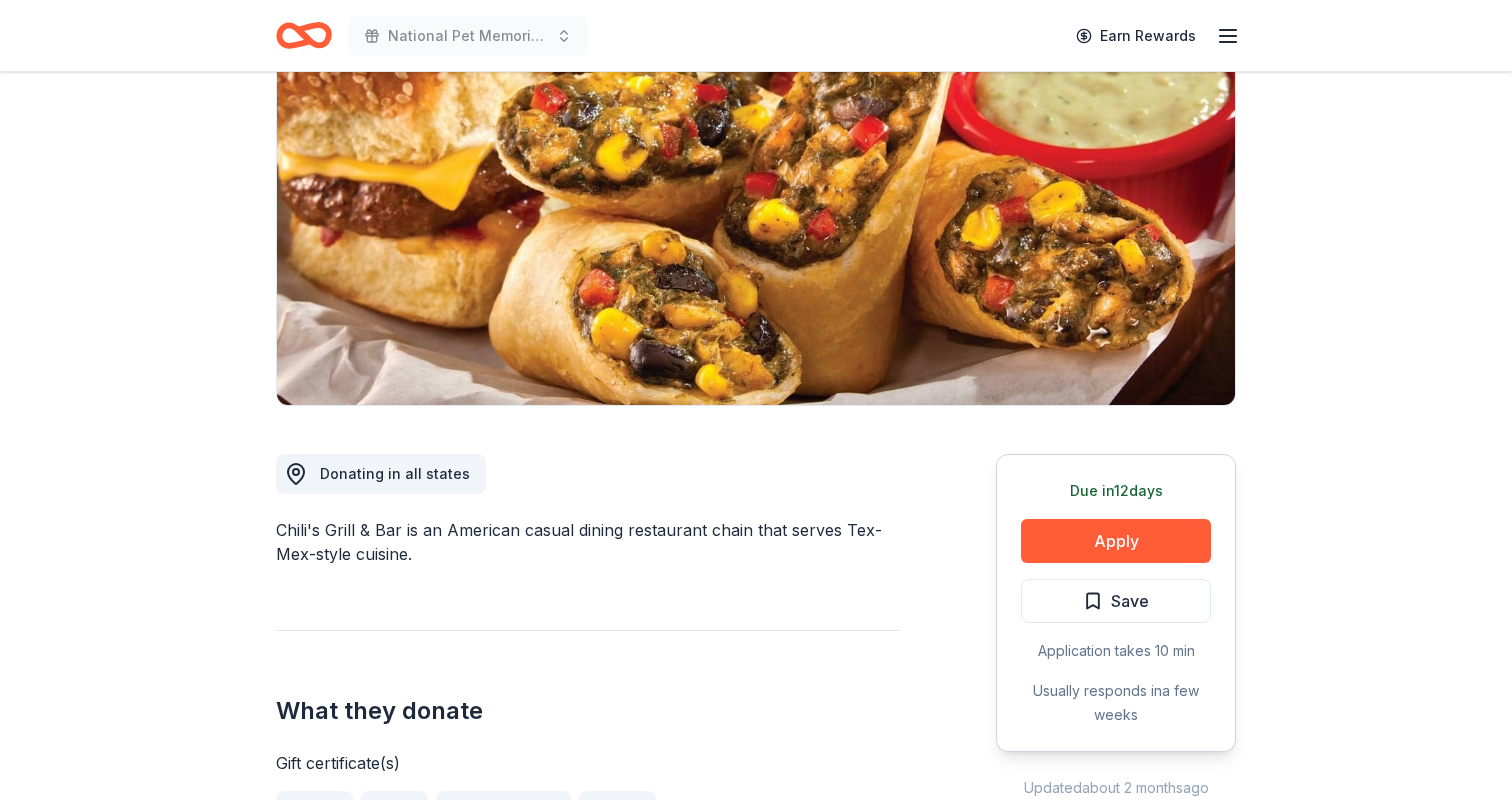 scroll, scrollTop: 230, scrollLeft: 0, axis: vertical 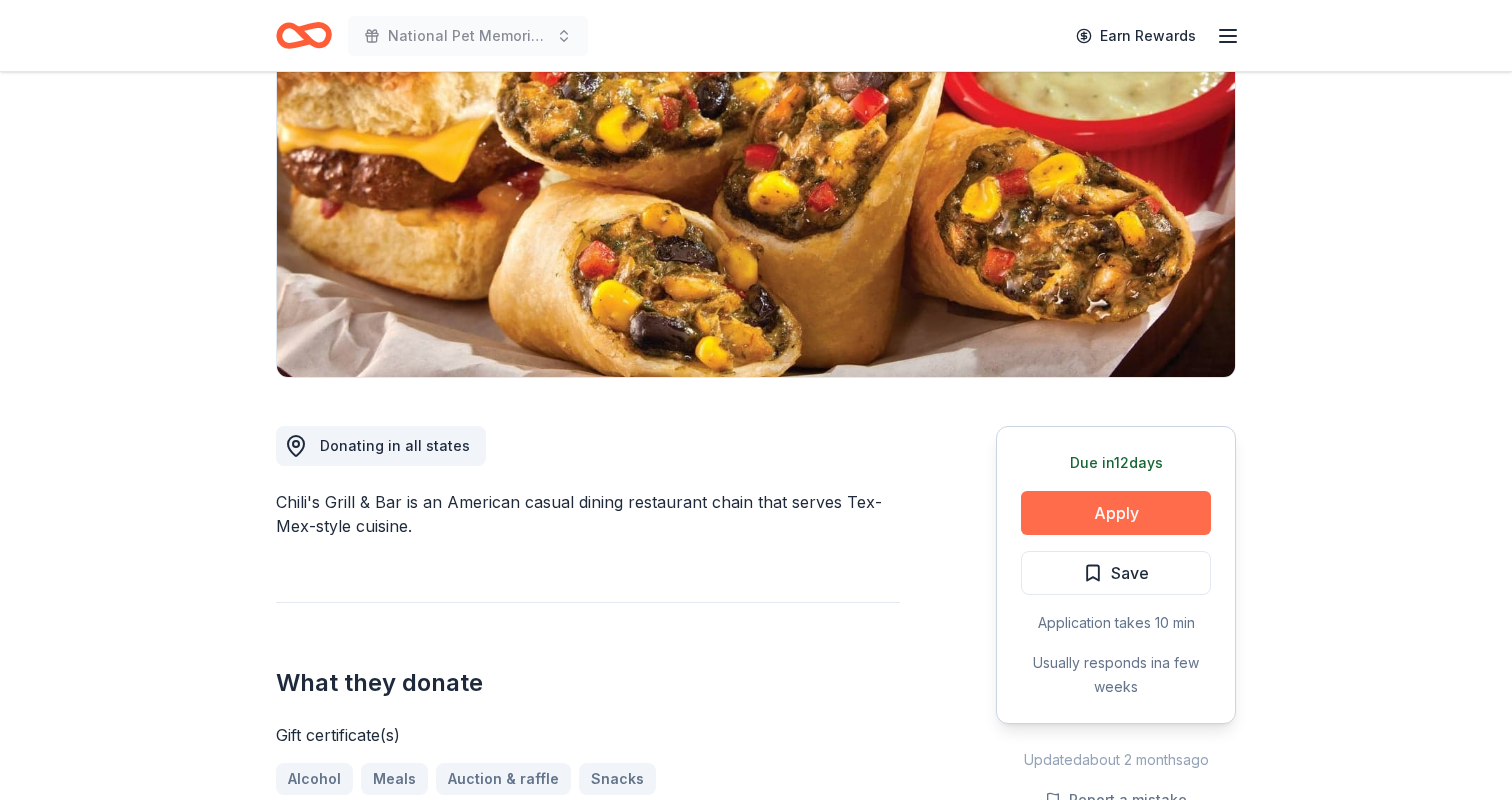 click on "Apply" at bounding box center (1116, 513) 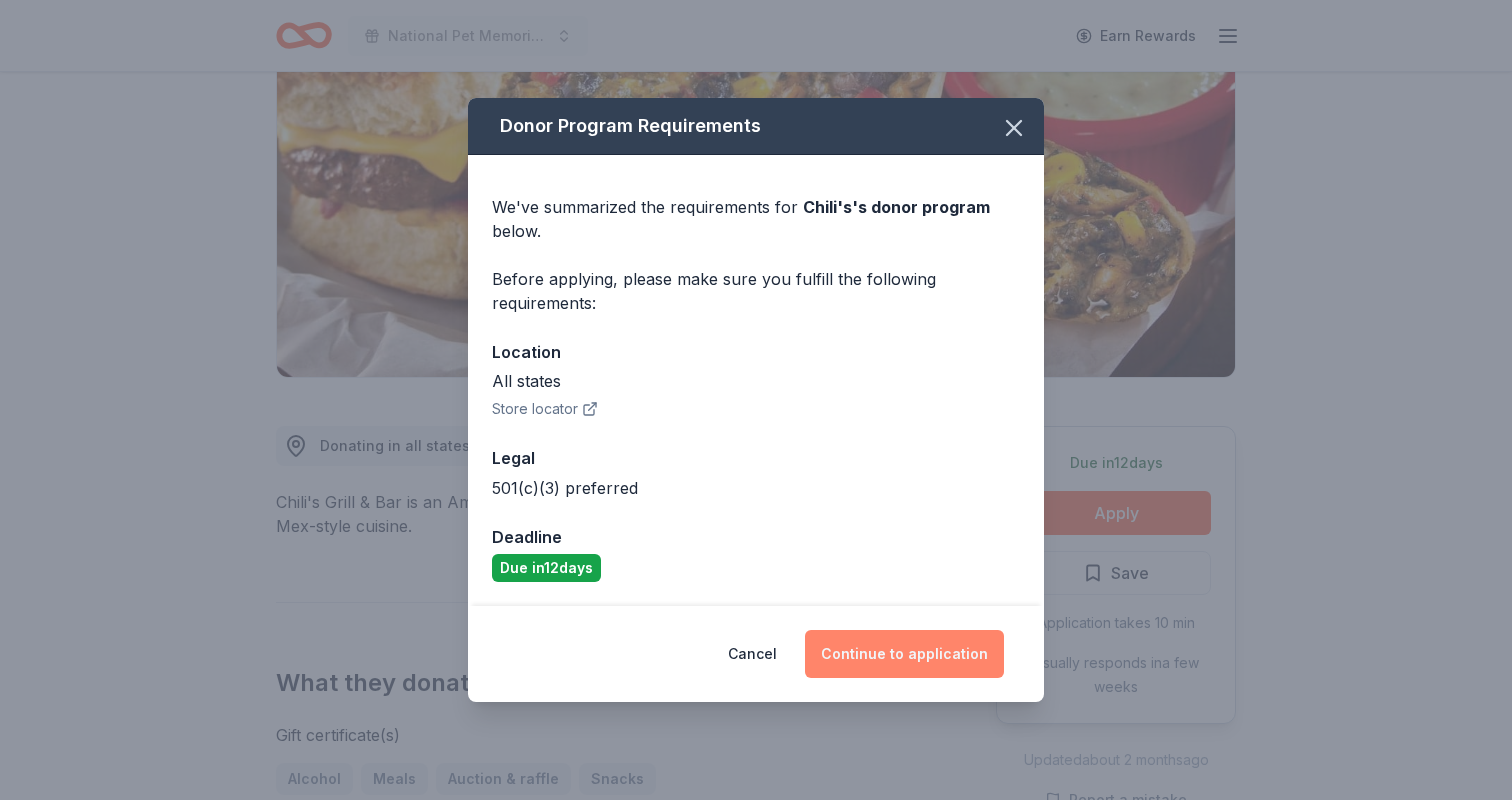 click on "Continue to application" at bounding box center [904, 654] 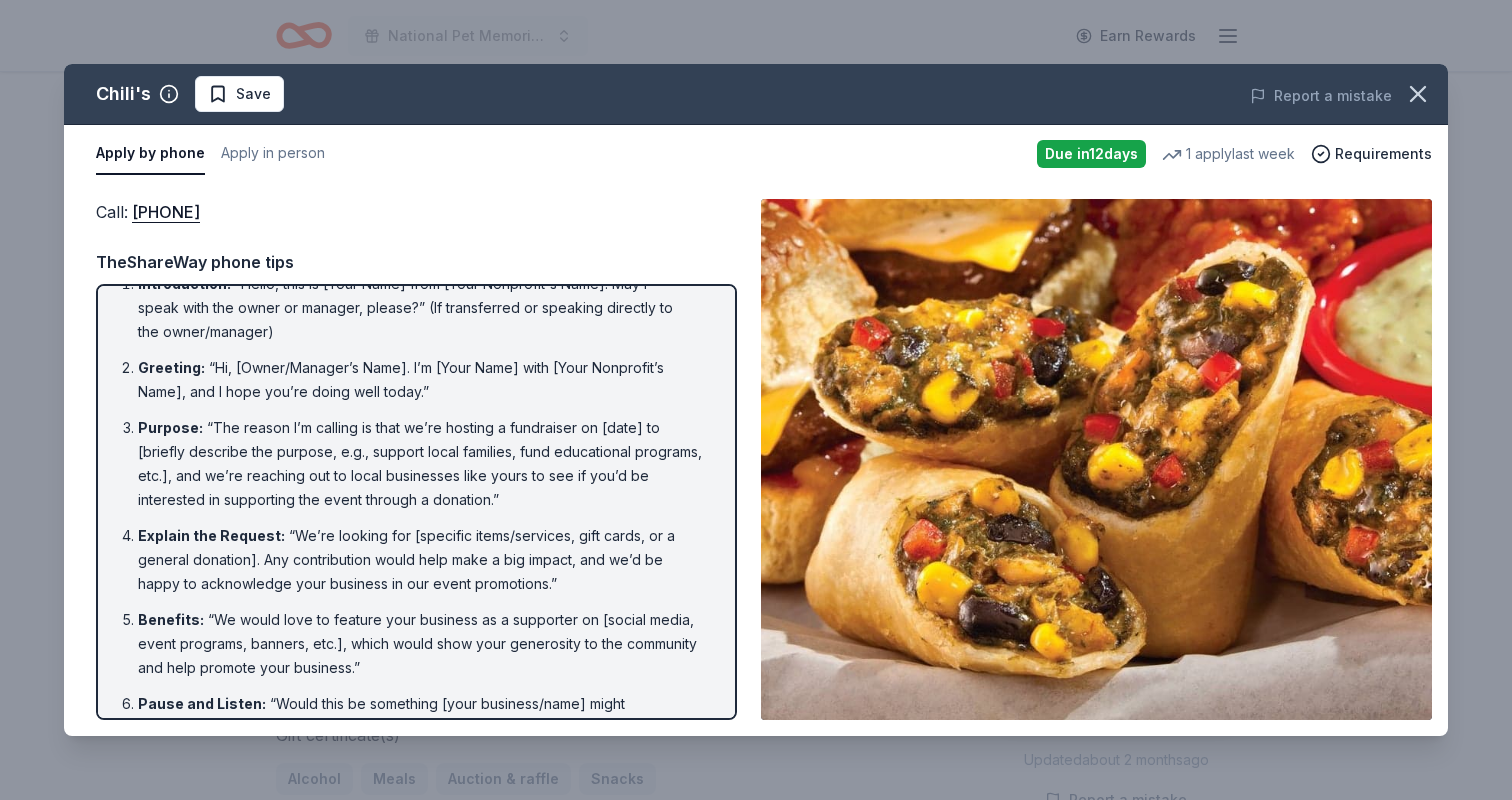 scroll, scrollTop: 0, scrollLeft: 0, axis: both 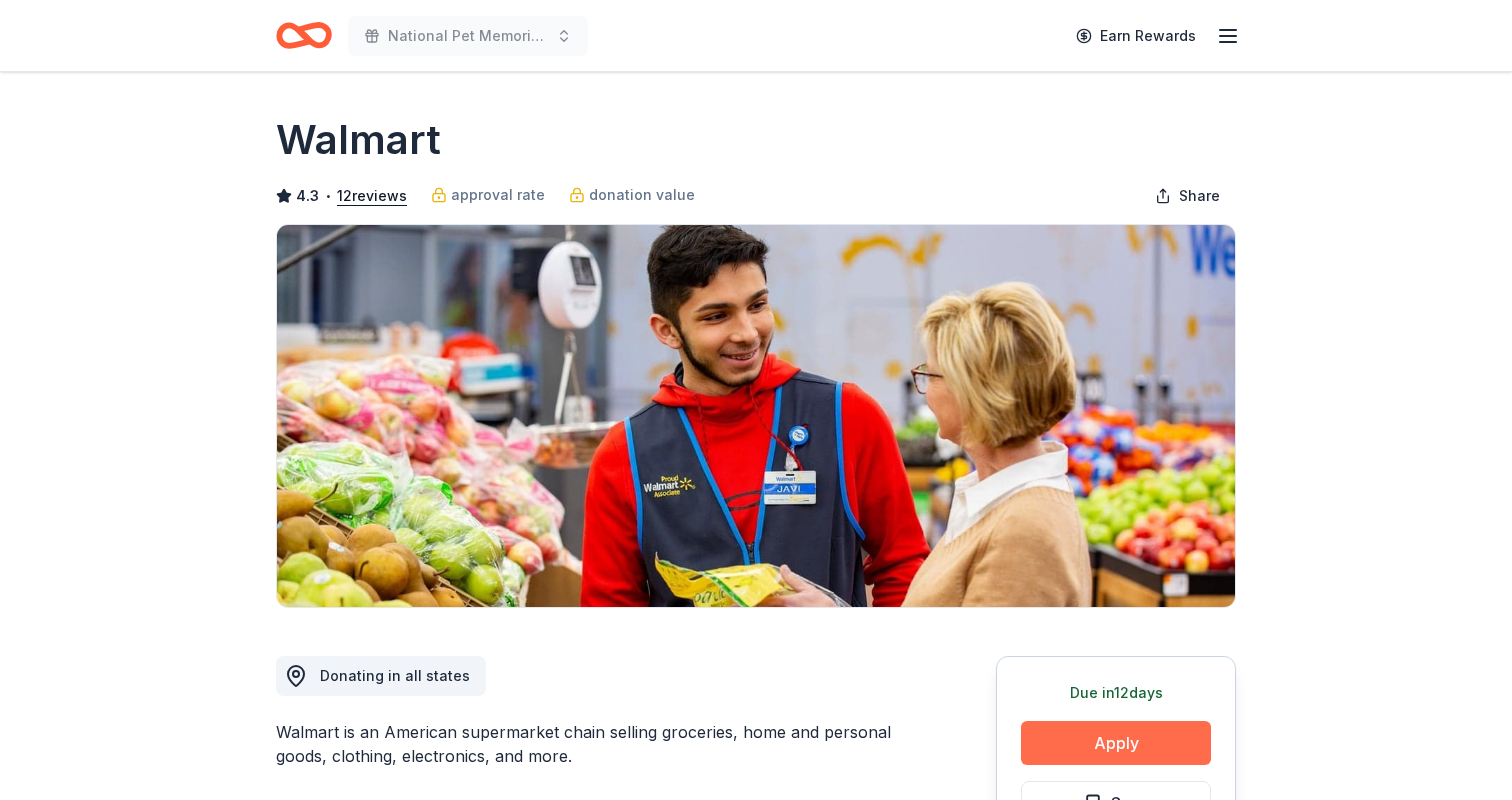 click on "Apply" at bounding box center (1116, 743) 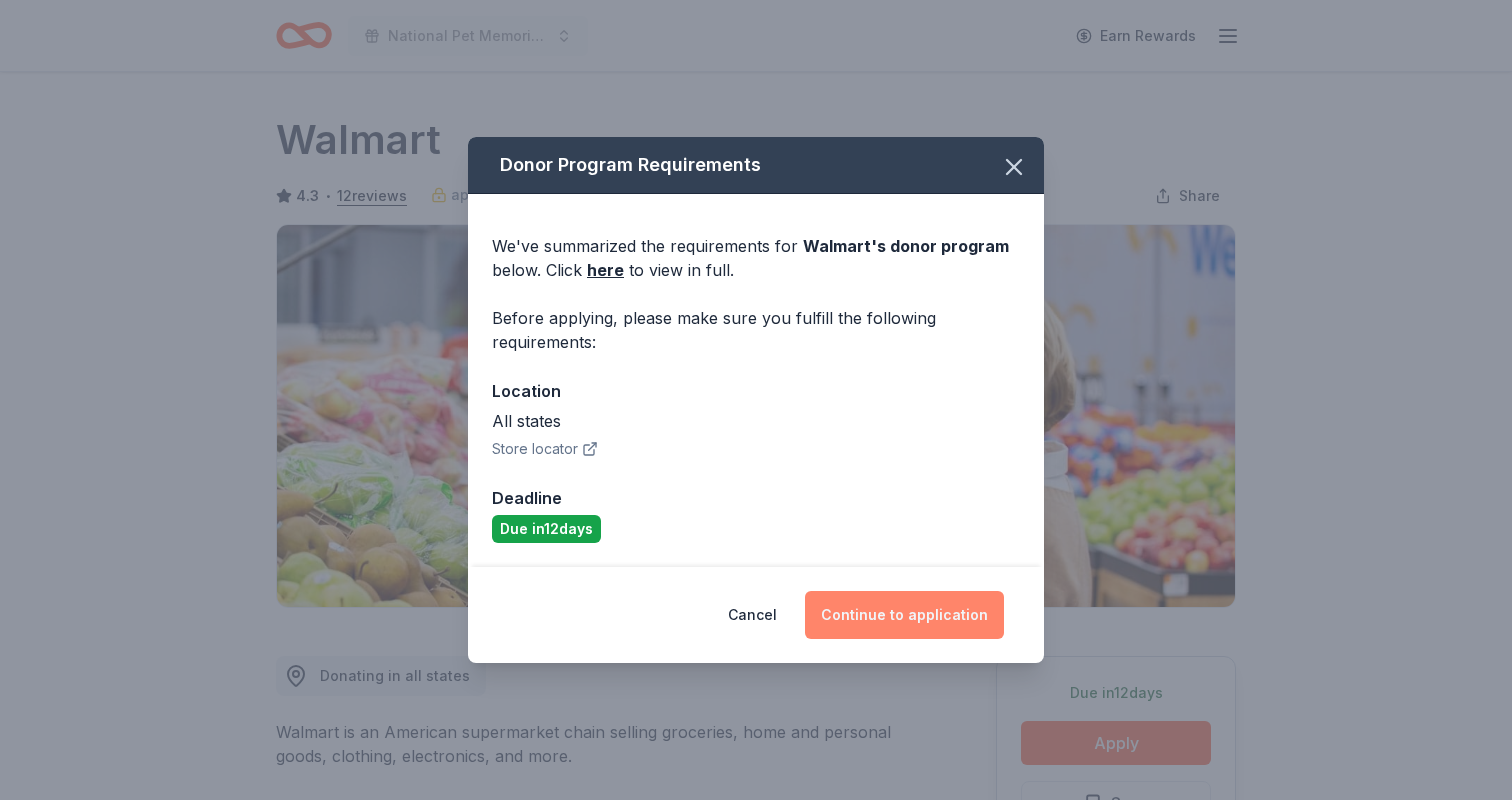 click on "Continue to application" at bounding box center (904, 615) 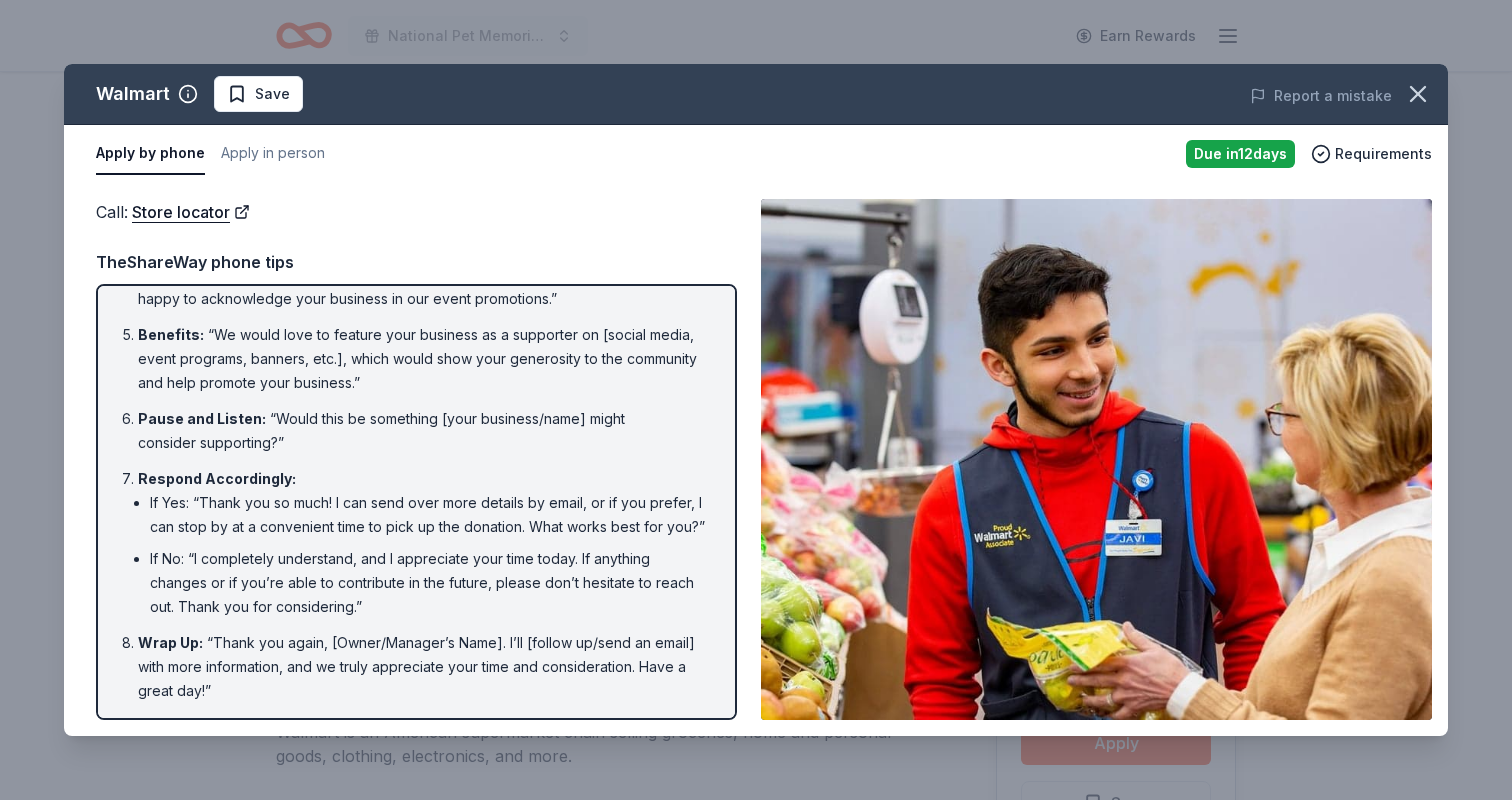 scroll, scrollTop: 316, scrollLeft: 0, axis: vertical 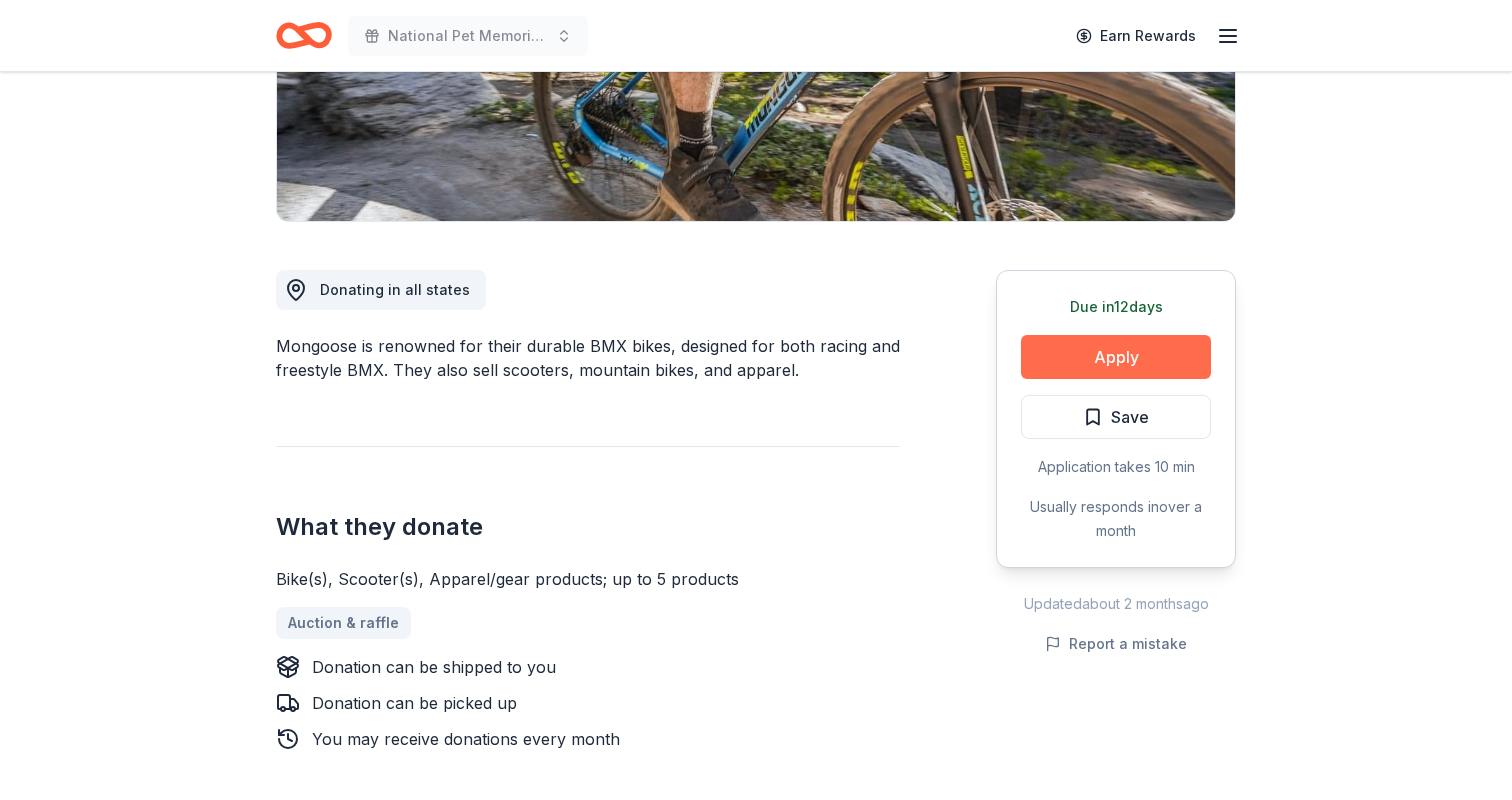 click on "Apply" at bounding box center [1116, 357] 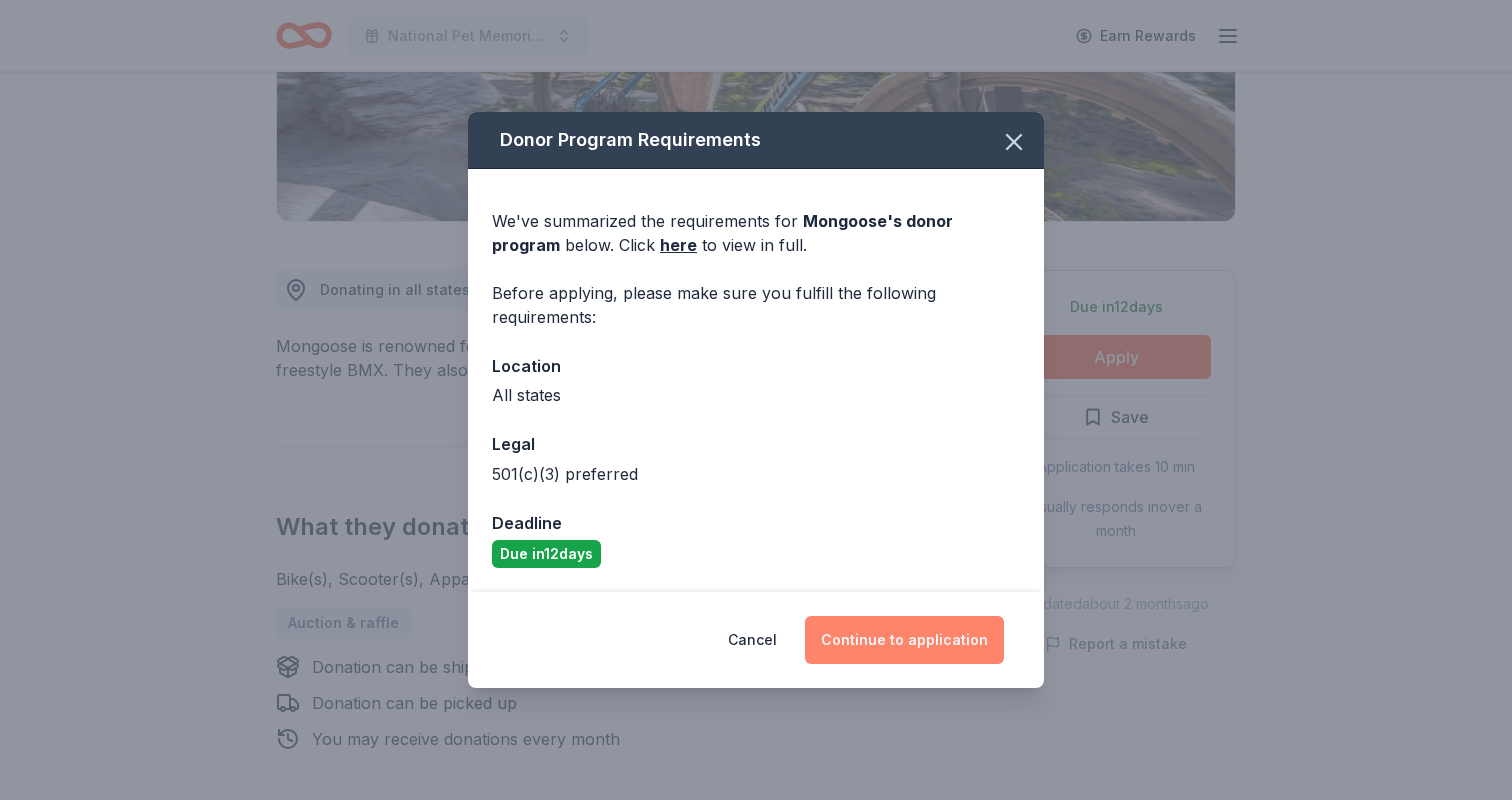 click on "Continue to application" at bounding box center [904, 640] 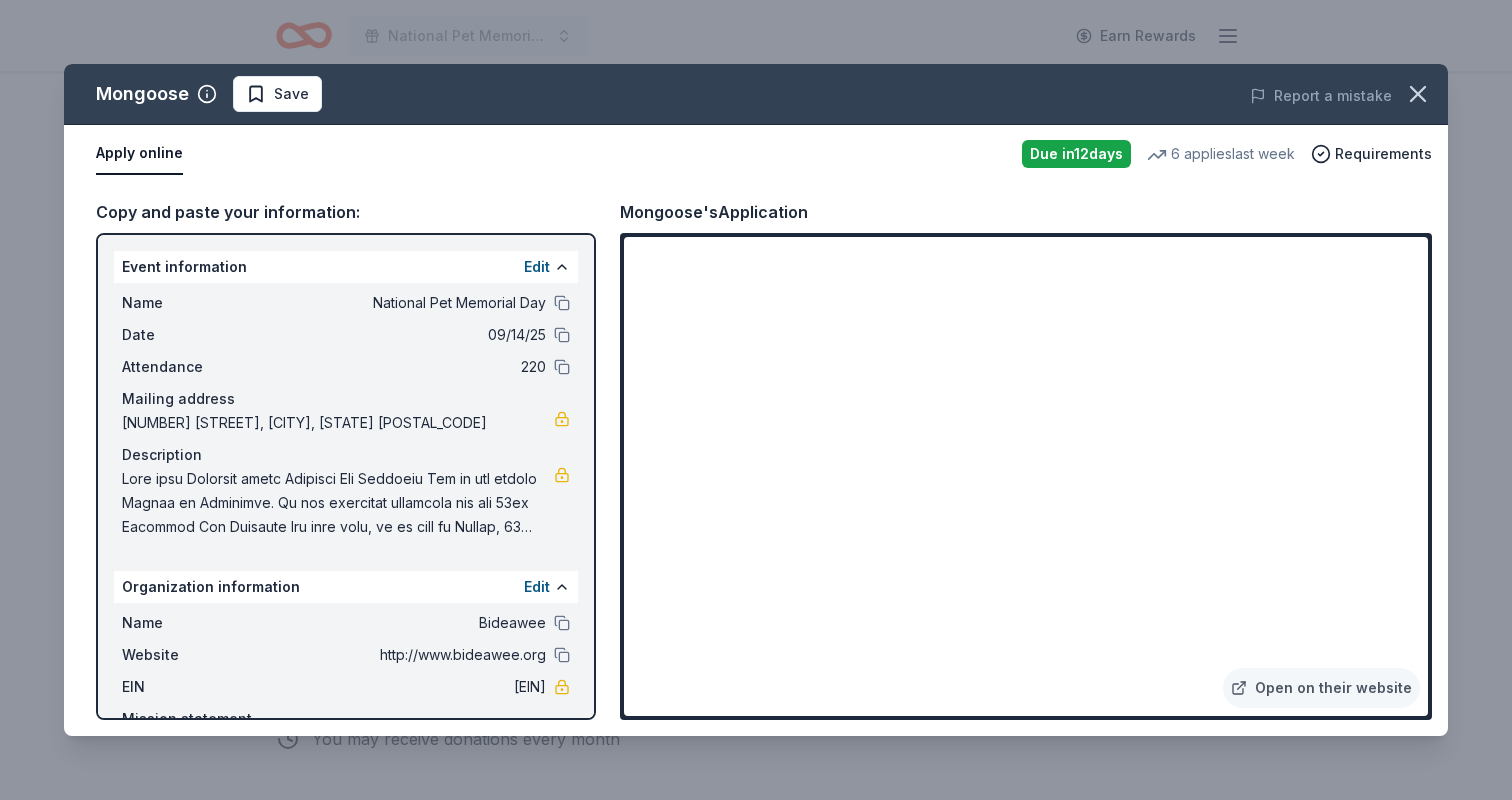 drag, startPoint x: 118, startPoint y: 471, endPoint x: 460, endPoint y: 513, distance: 344.5693 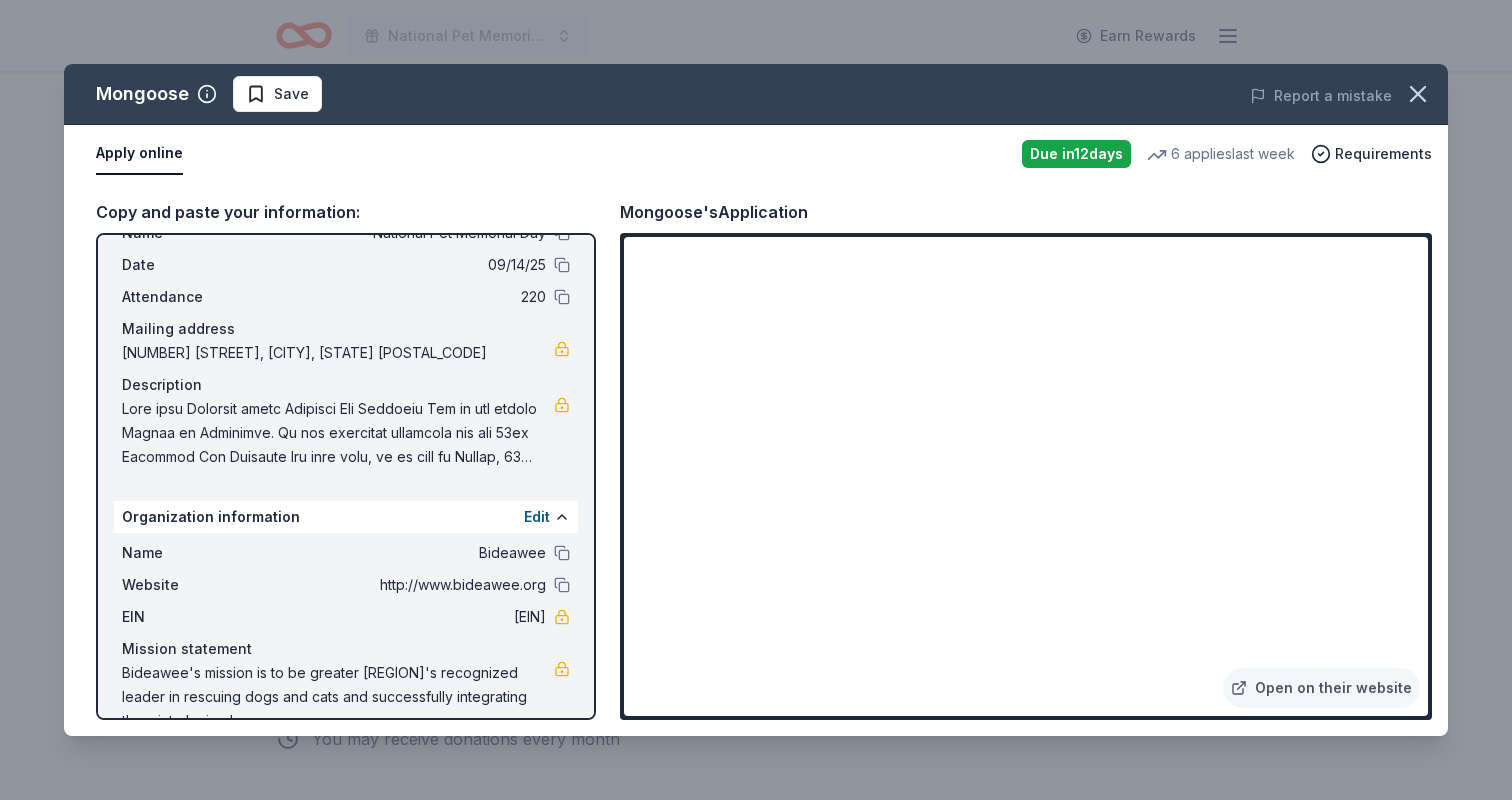 scroll, scrollTop: 72, scrollLeft: 0, axis: vertical 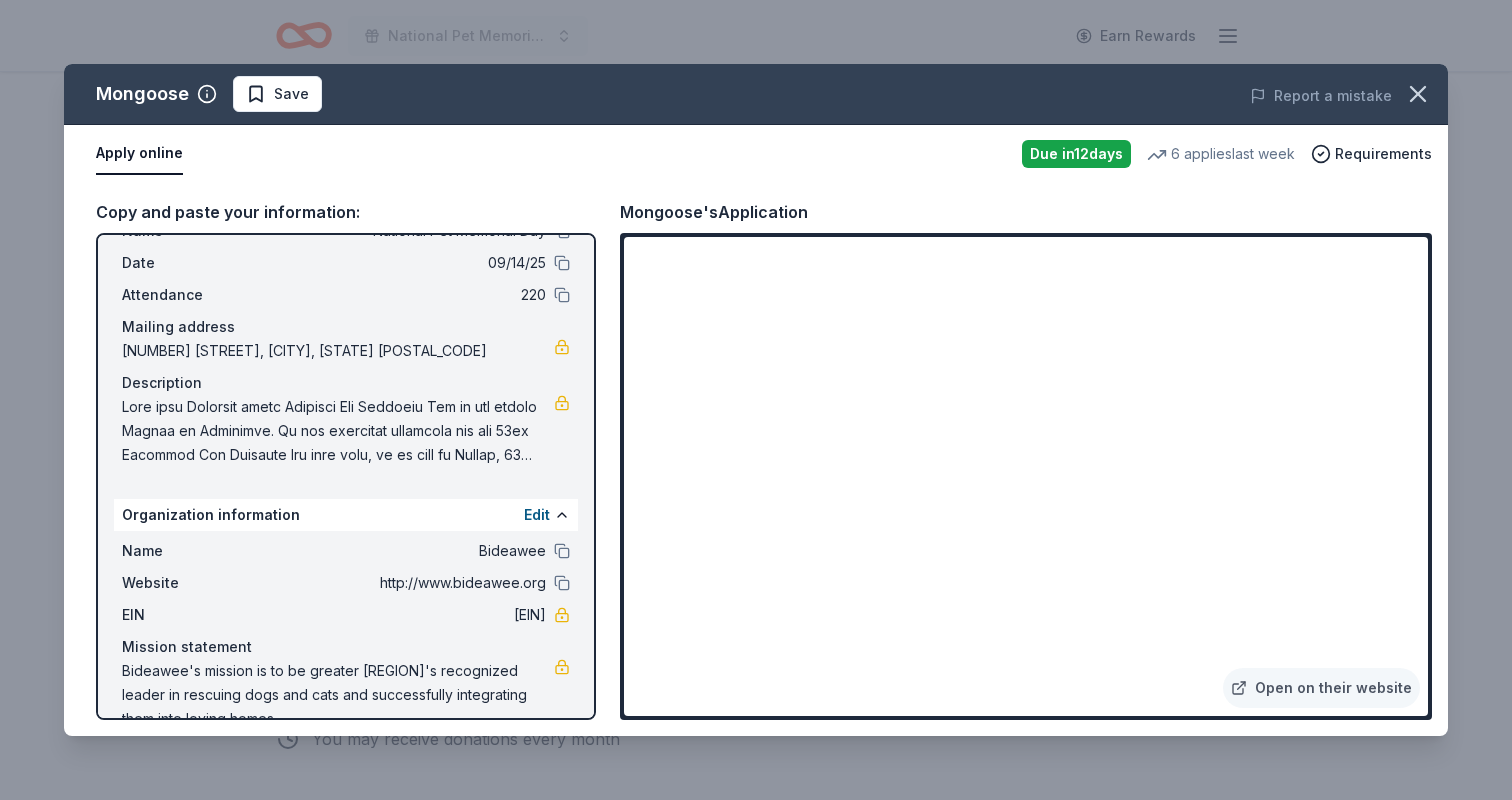 click at bounding box center [338, 431] 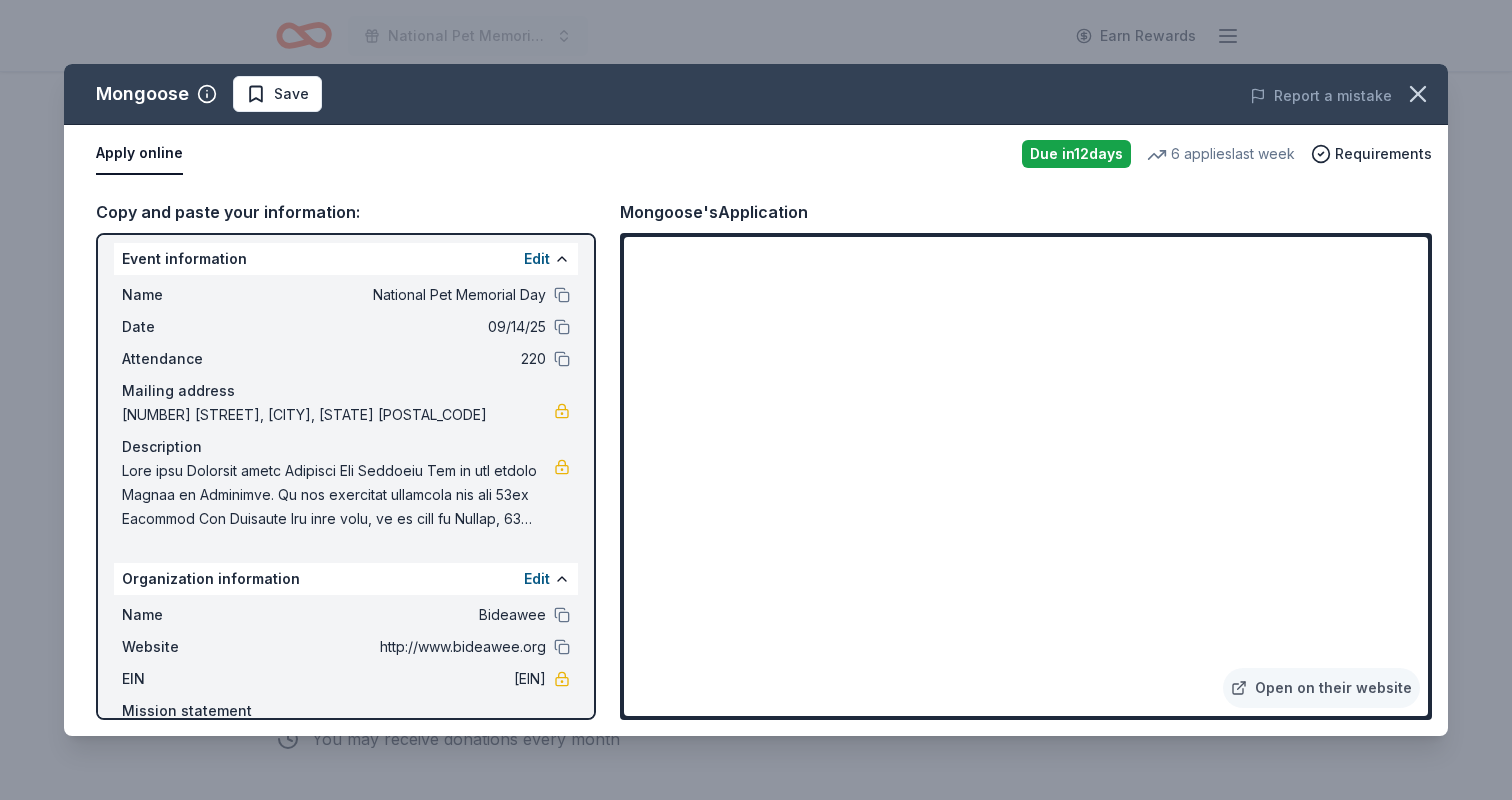 scroll, scrollTop: 0, scrollLeft: 0, axis: both 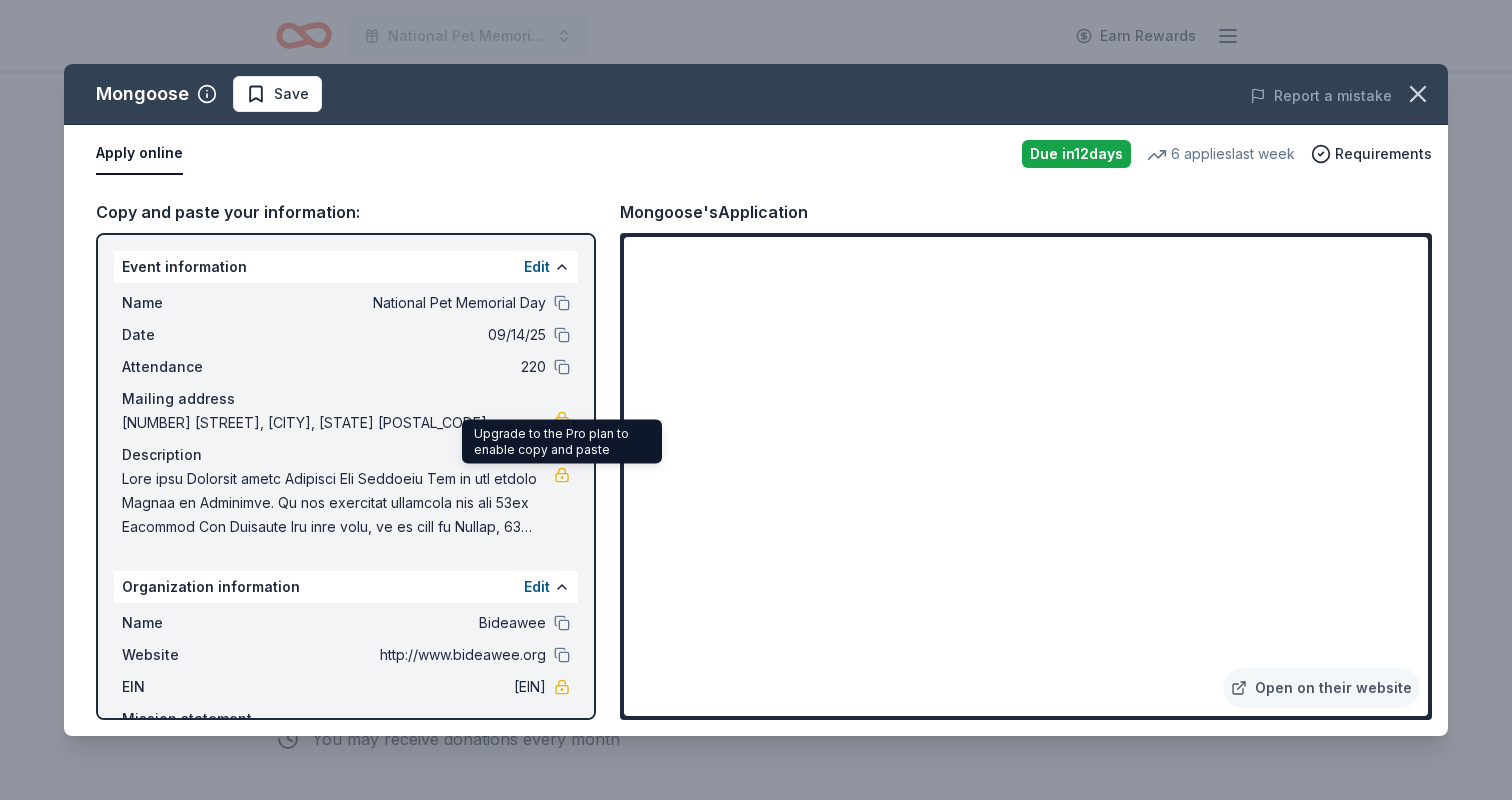 click at bounding box center (562, 475) 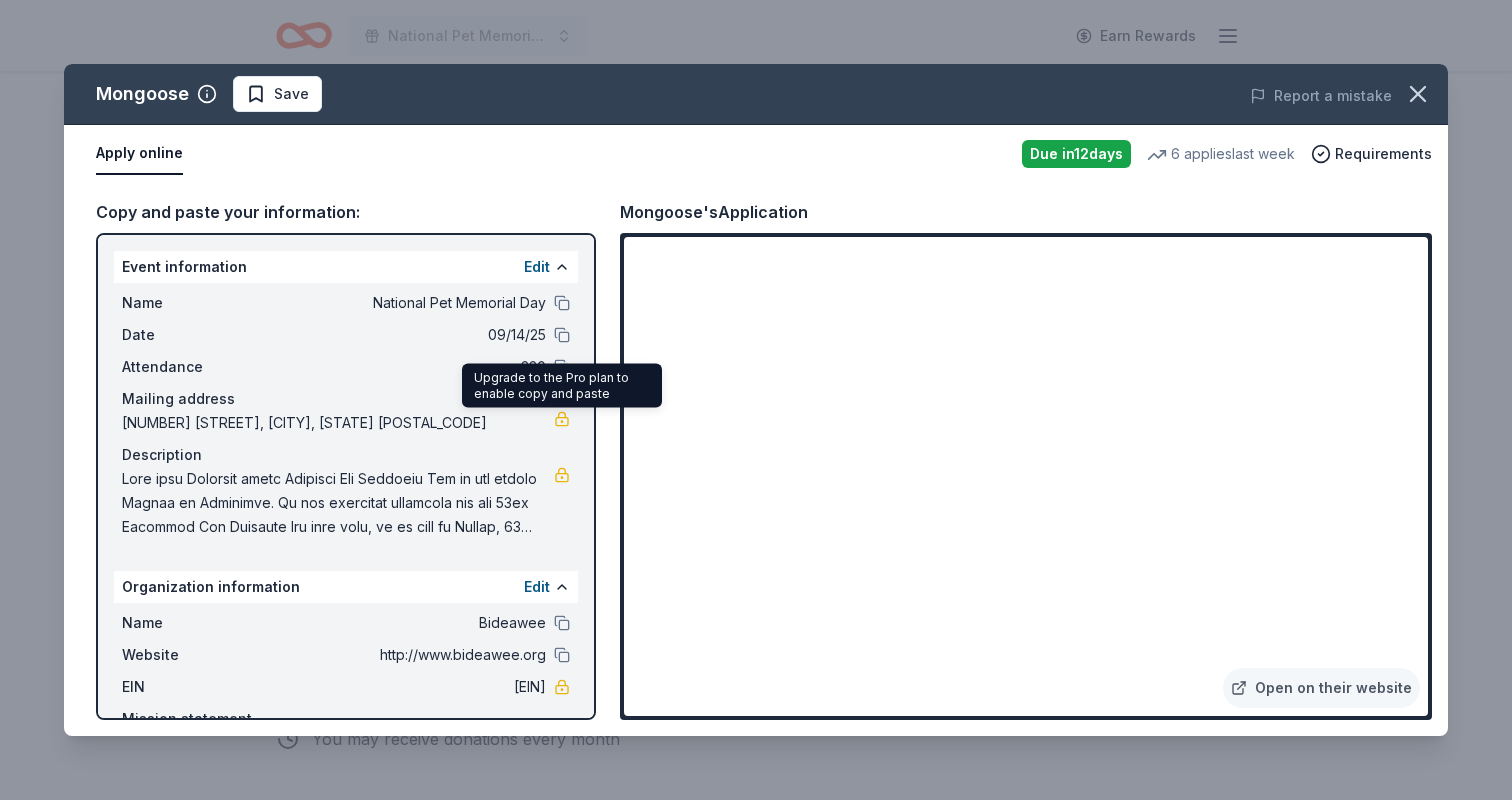 click at bounding box center [338, 503] 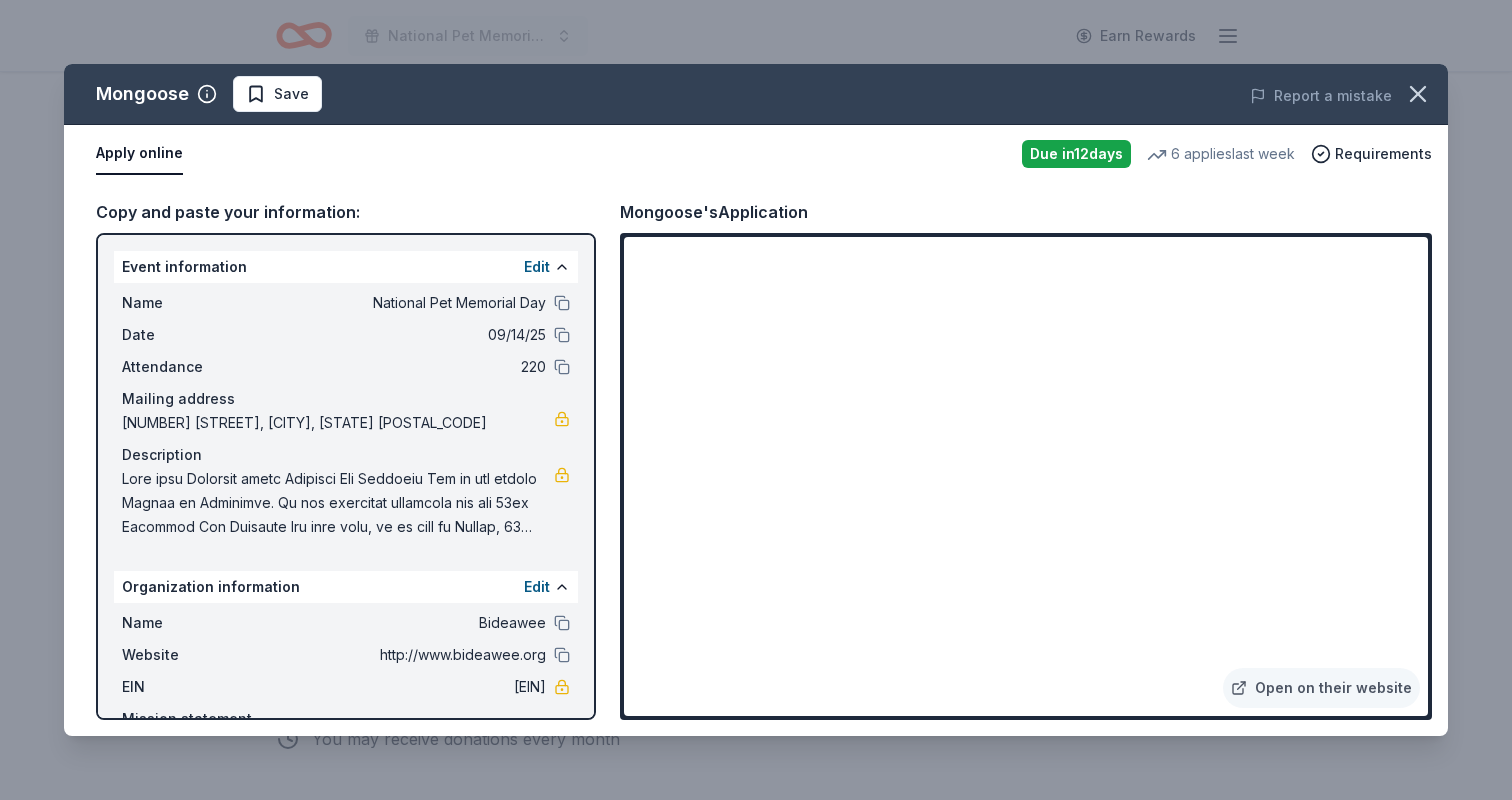 click at bounding box center [338, 503] 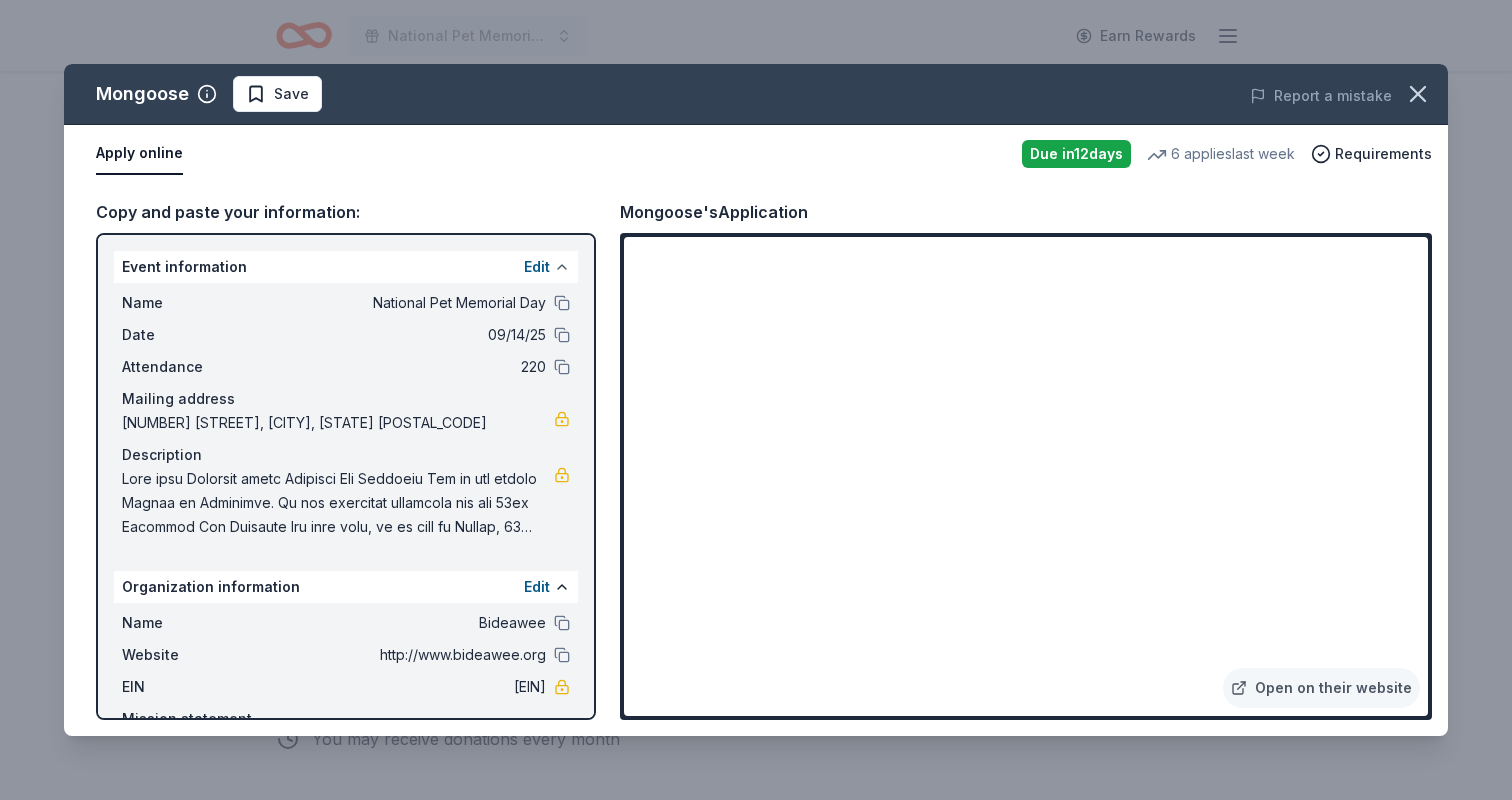 click at bounding box center (562, 267) 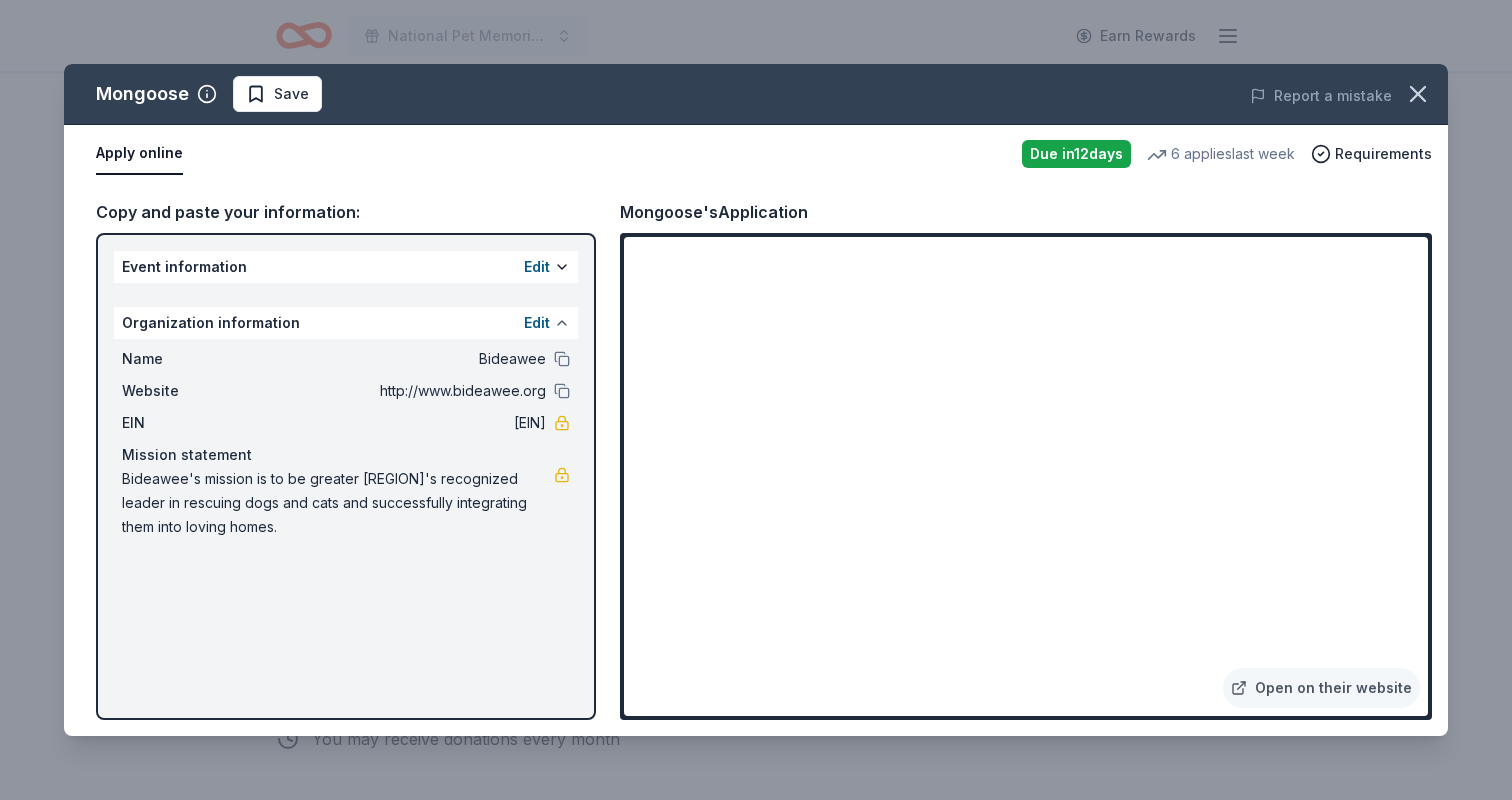 click at bounding box center (562, 323) 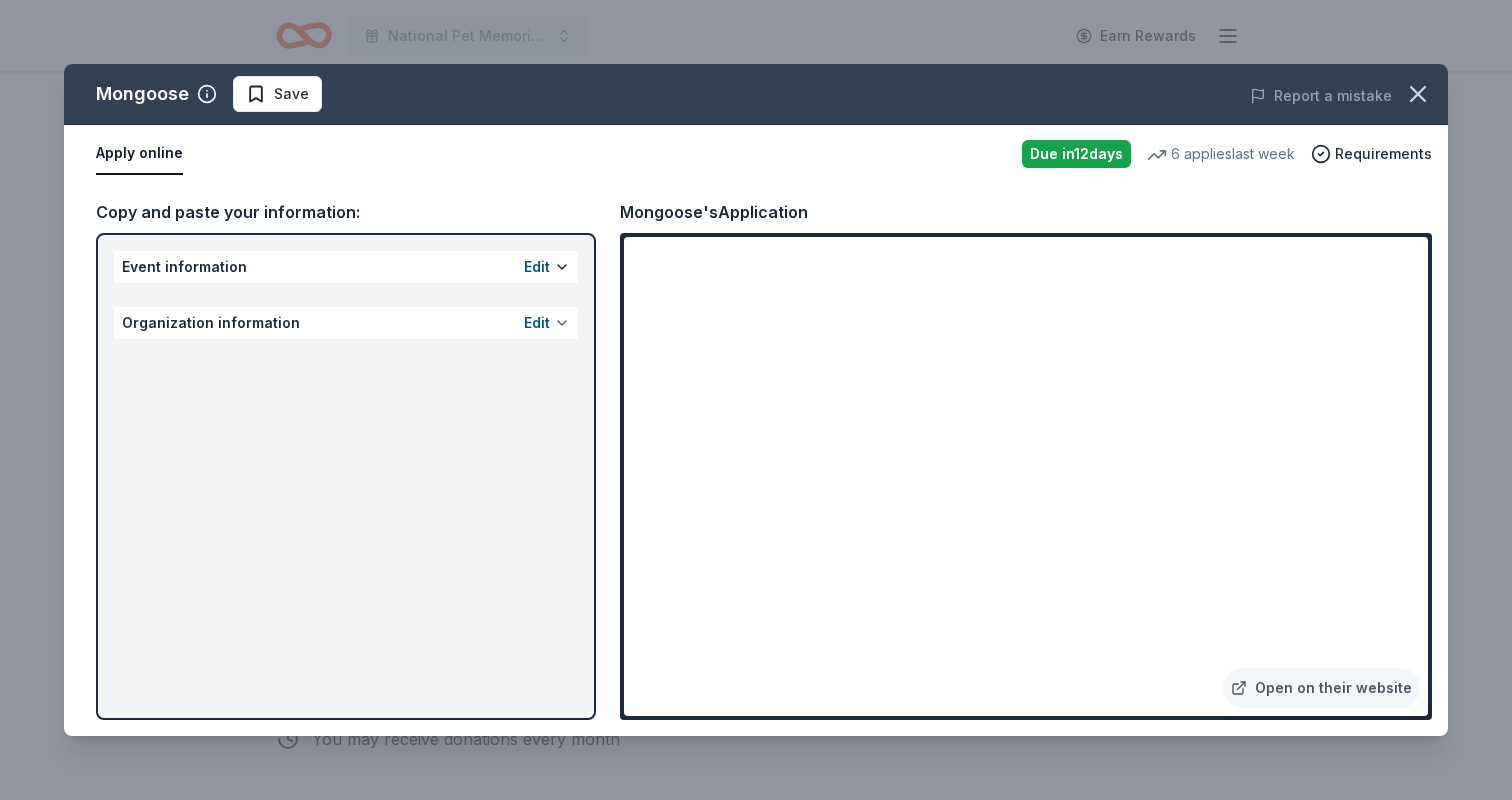 click at bounding box center (562, 323) 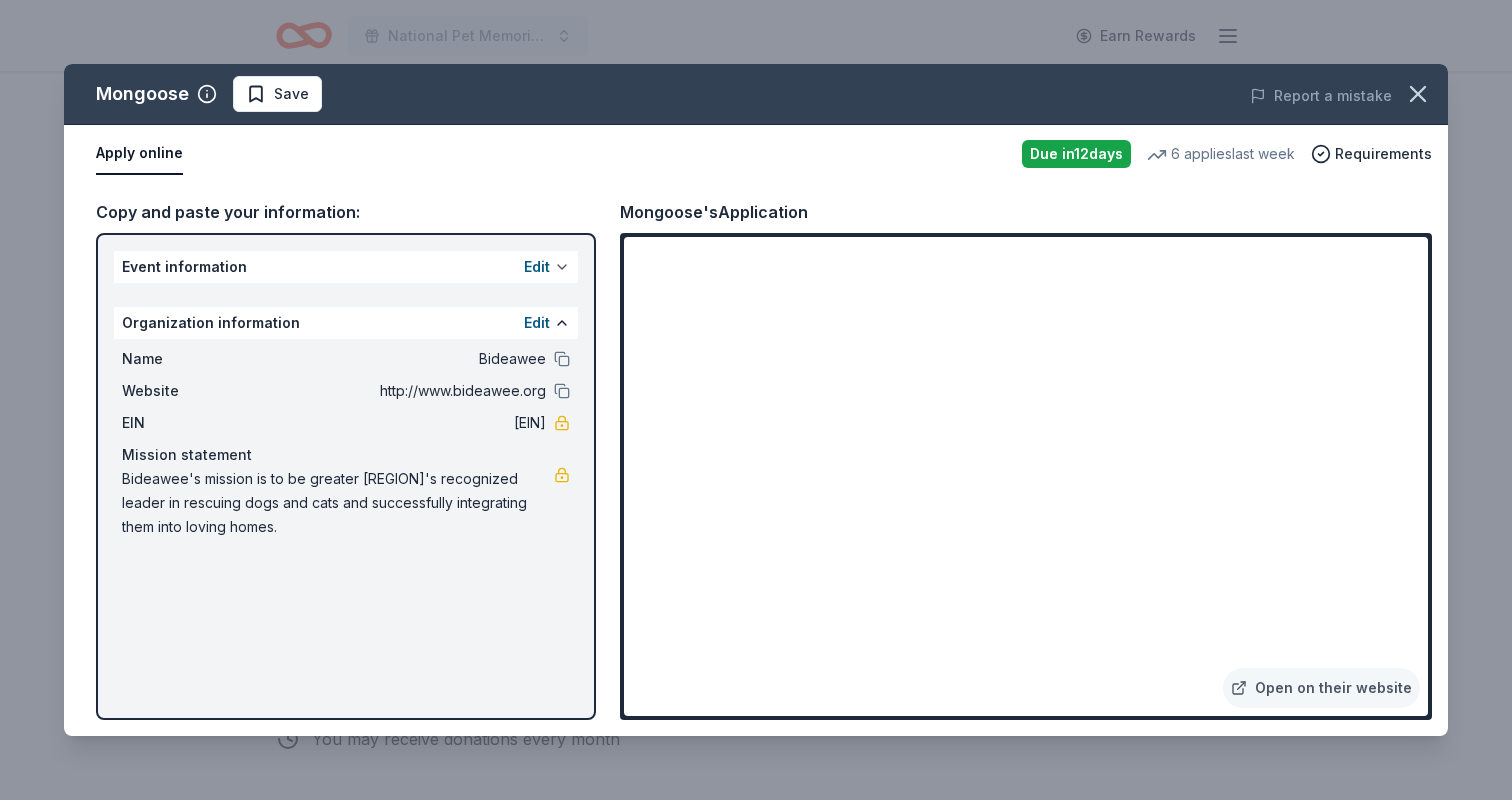 click at bounding box center [562, 267] 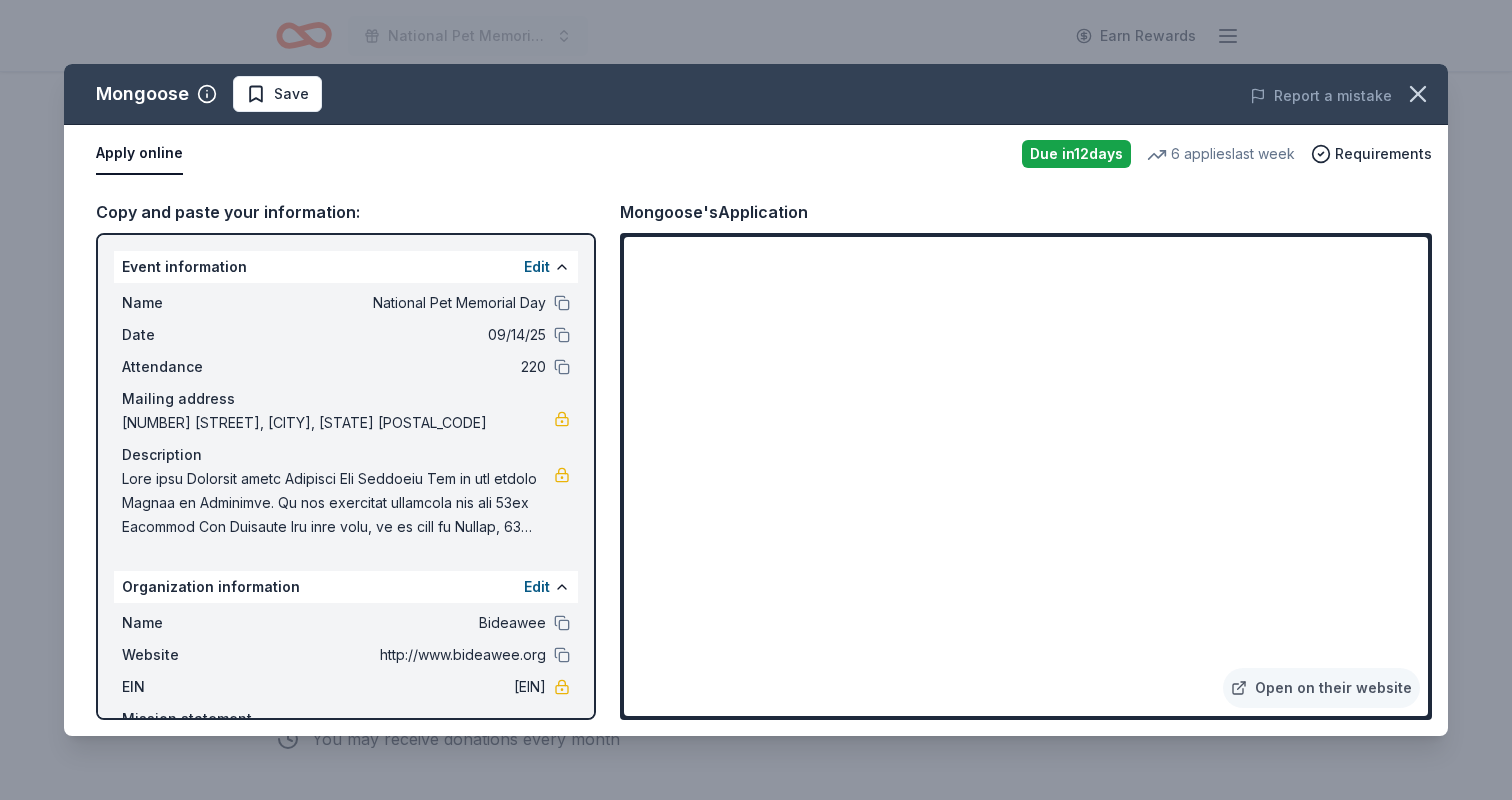 click at bounding box center [338, 503] 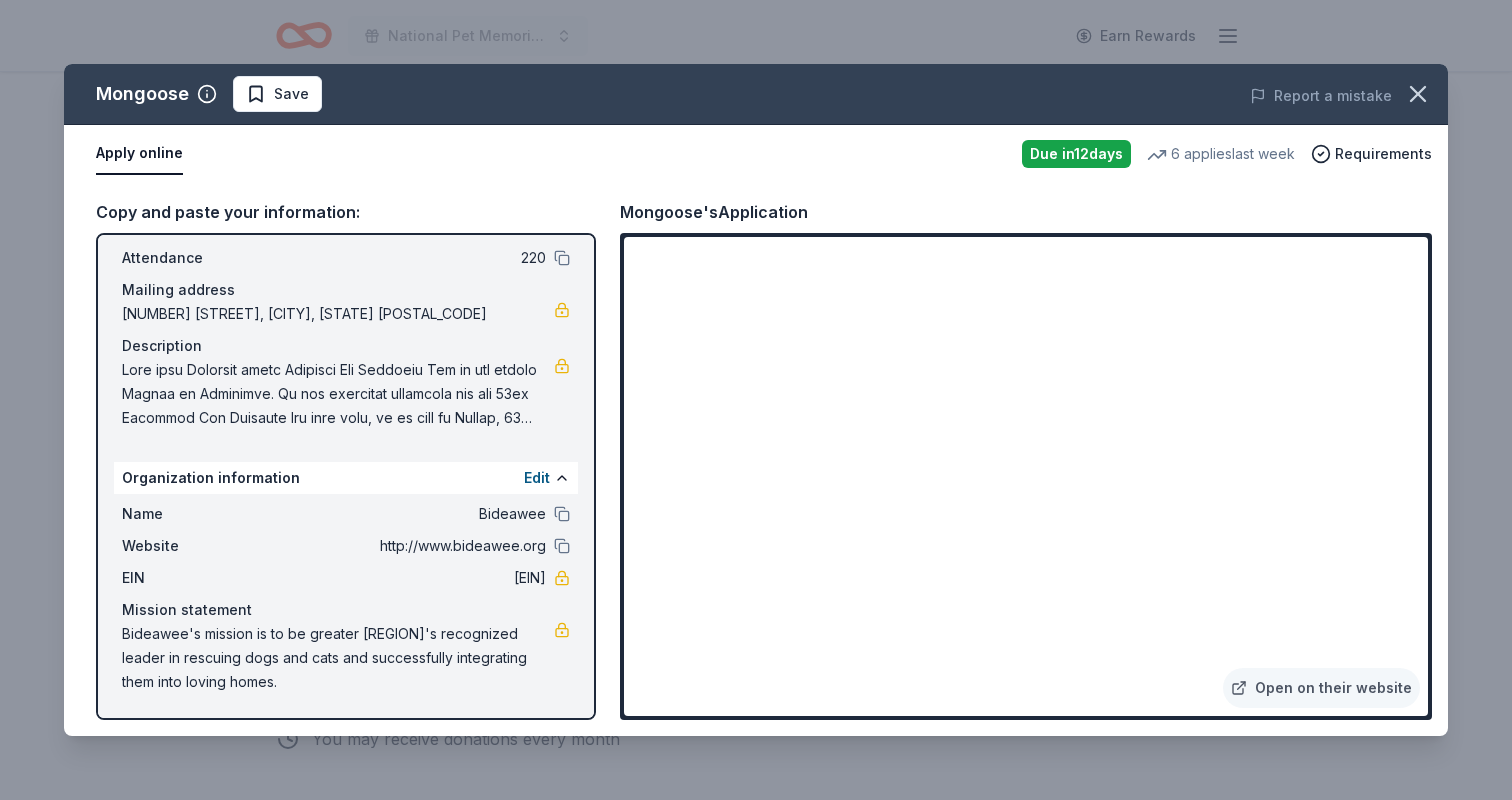 scroll, scrollTop: 0, scrollLeft: 0, axis: both 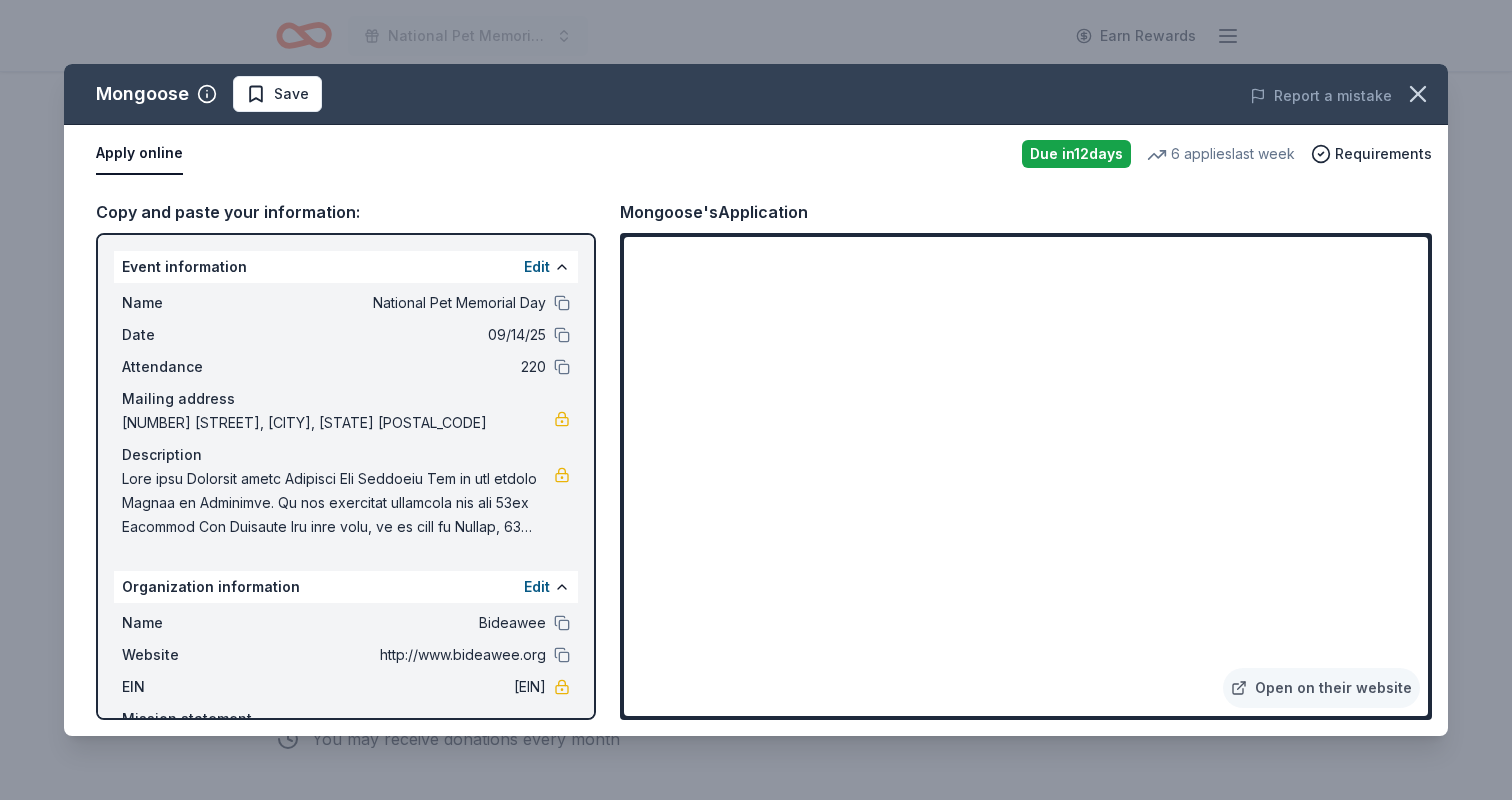 click at bounding box center (338, 503) 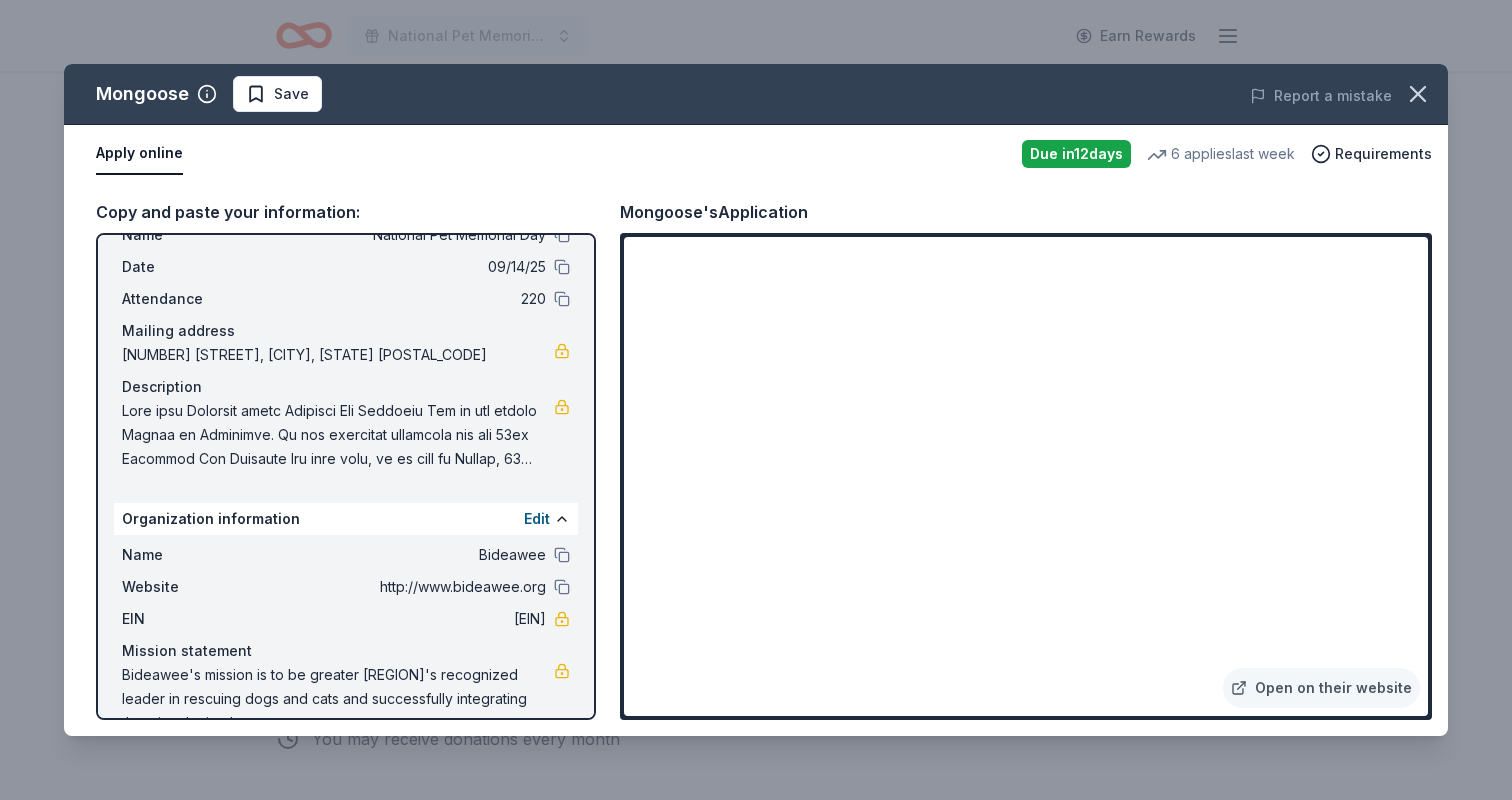scroll, scrollTop: 109, scrollLeft: 0, axis: vertical 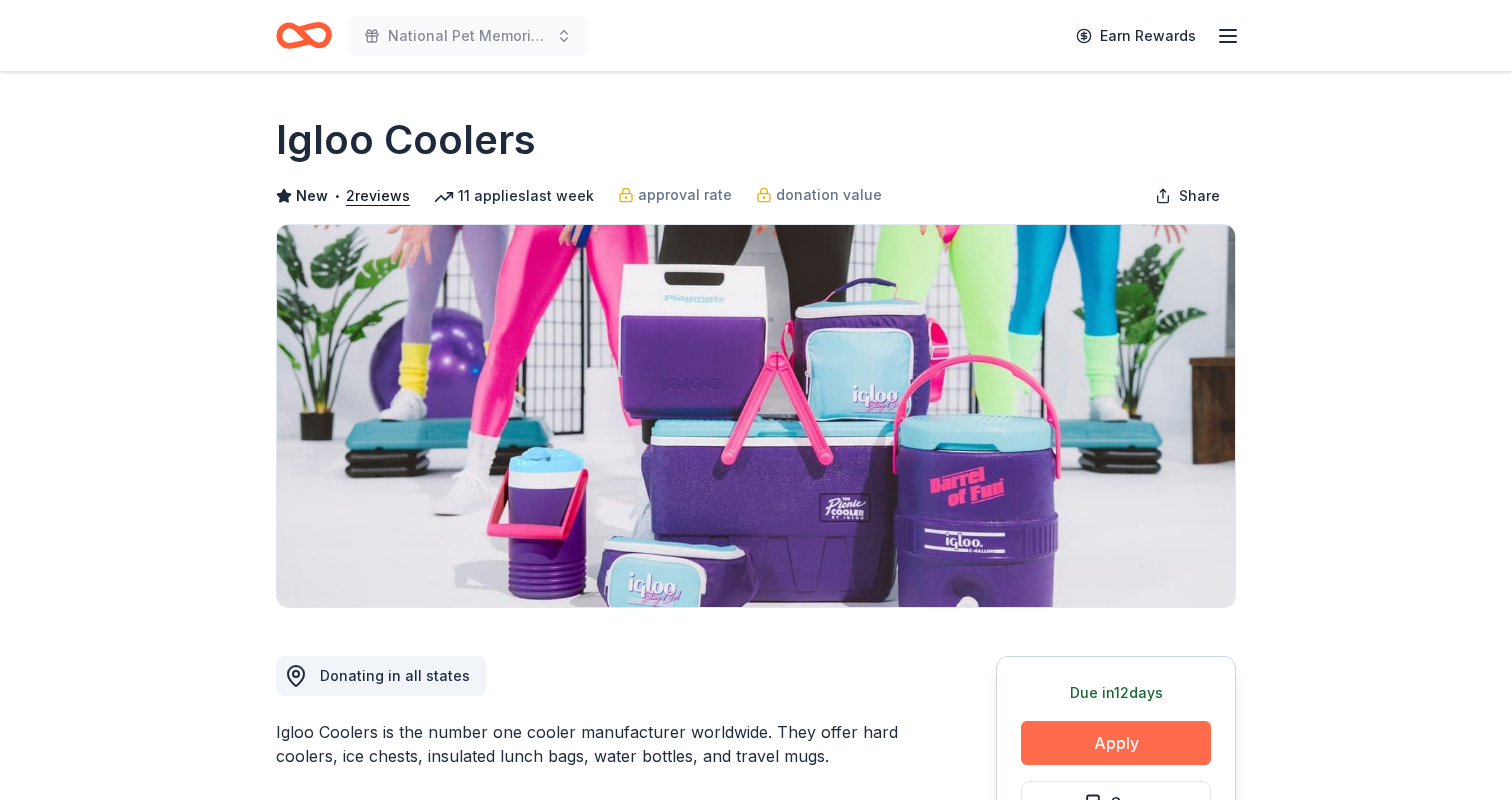 click on "Apply" at bounding box center [1116, 743] 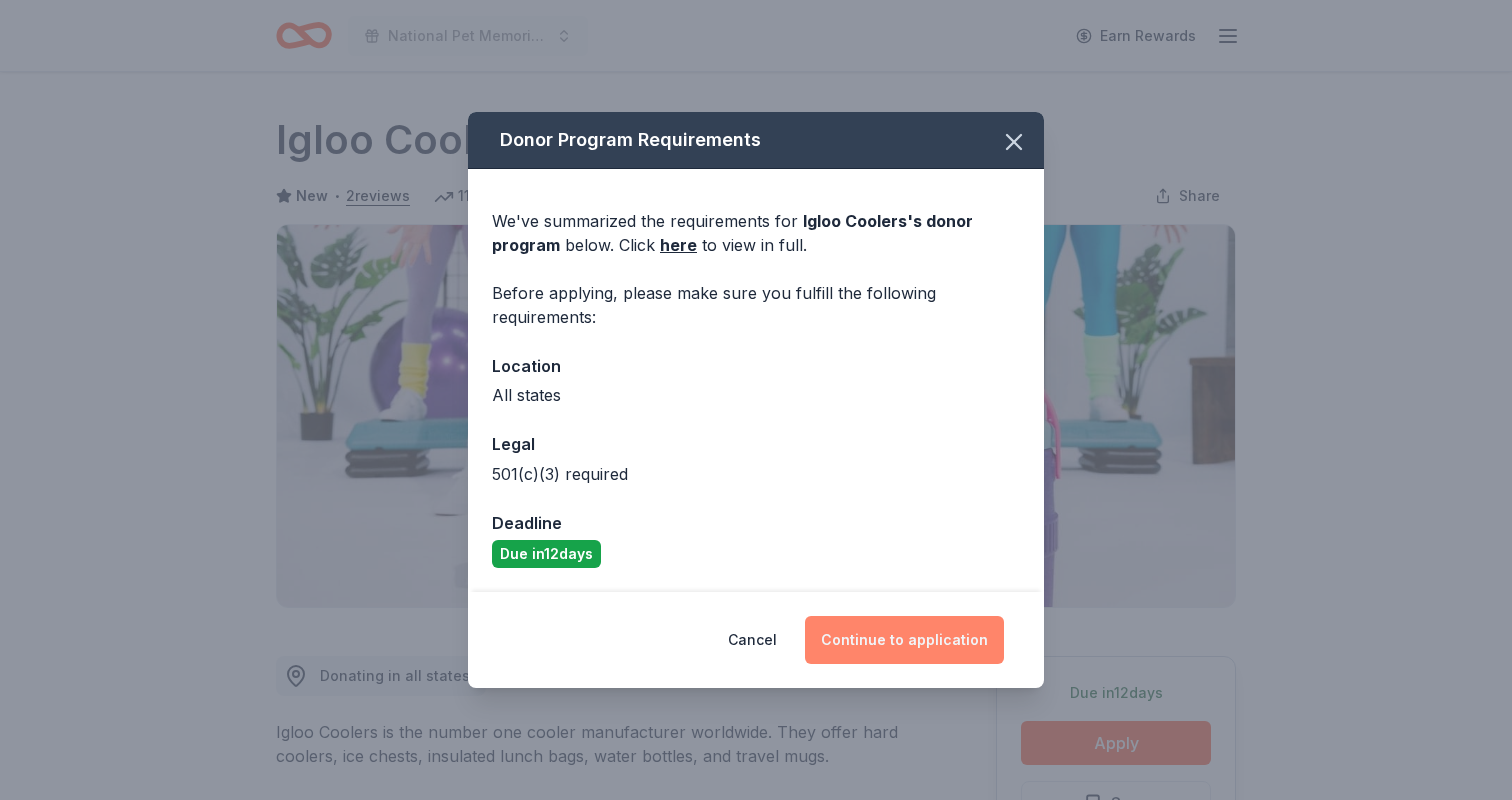 click on "Continue to application" at bounding box center (904, 640) 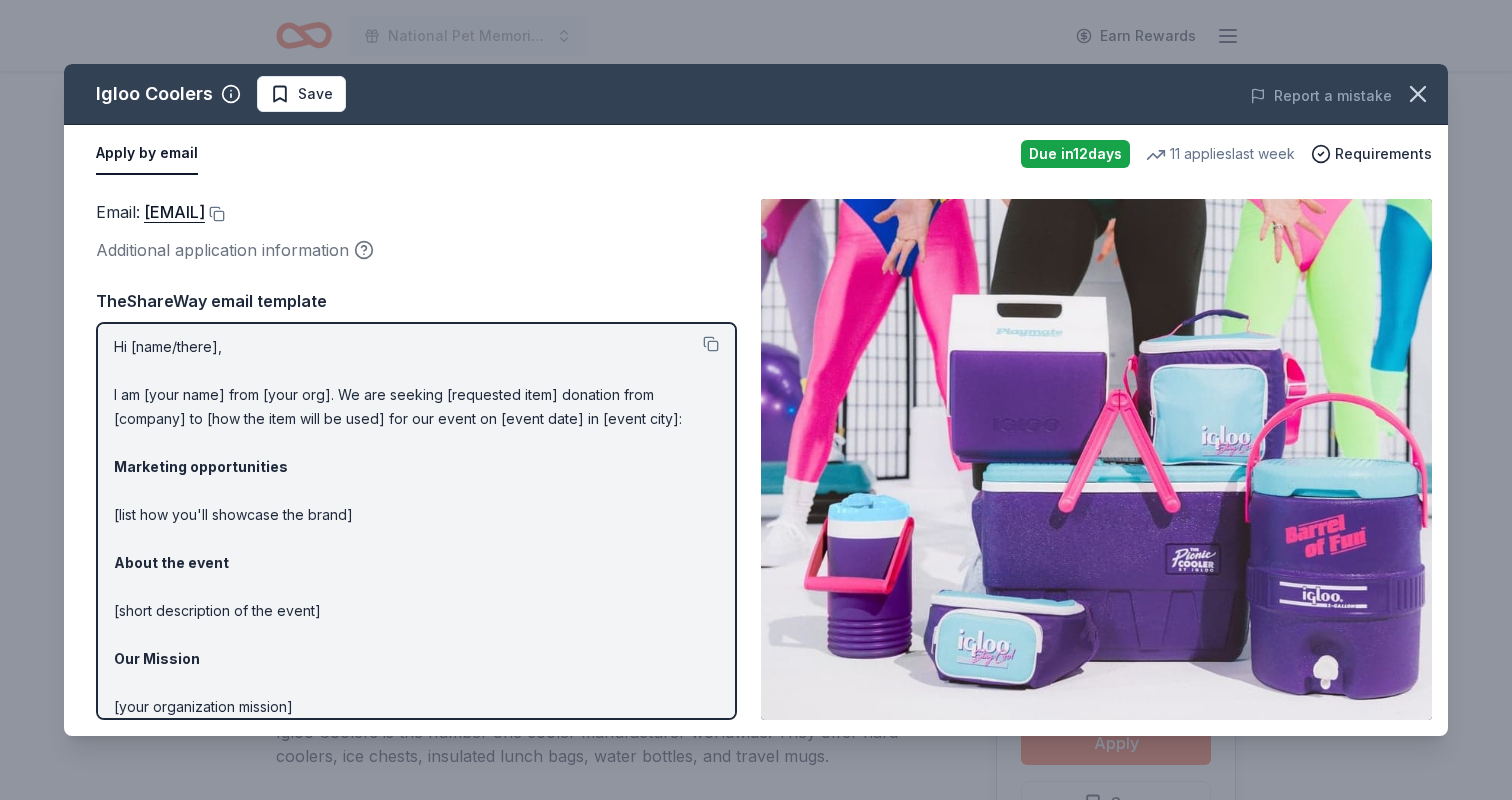 scroll, scrollTop: 0, scrollLeft: 0, axis: both 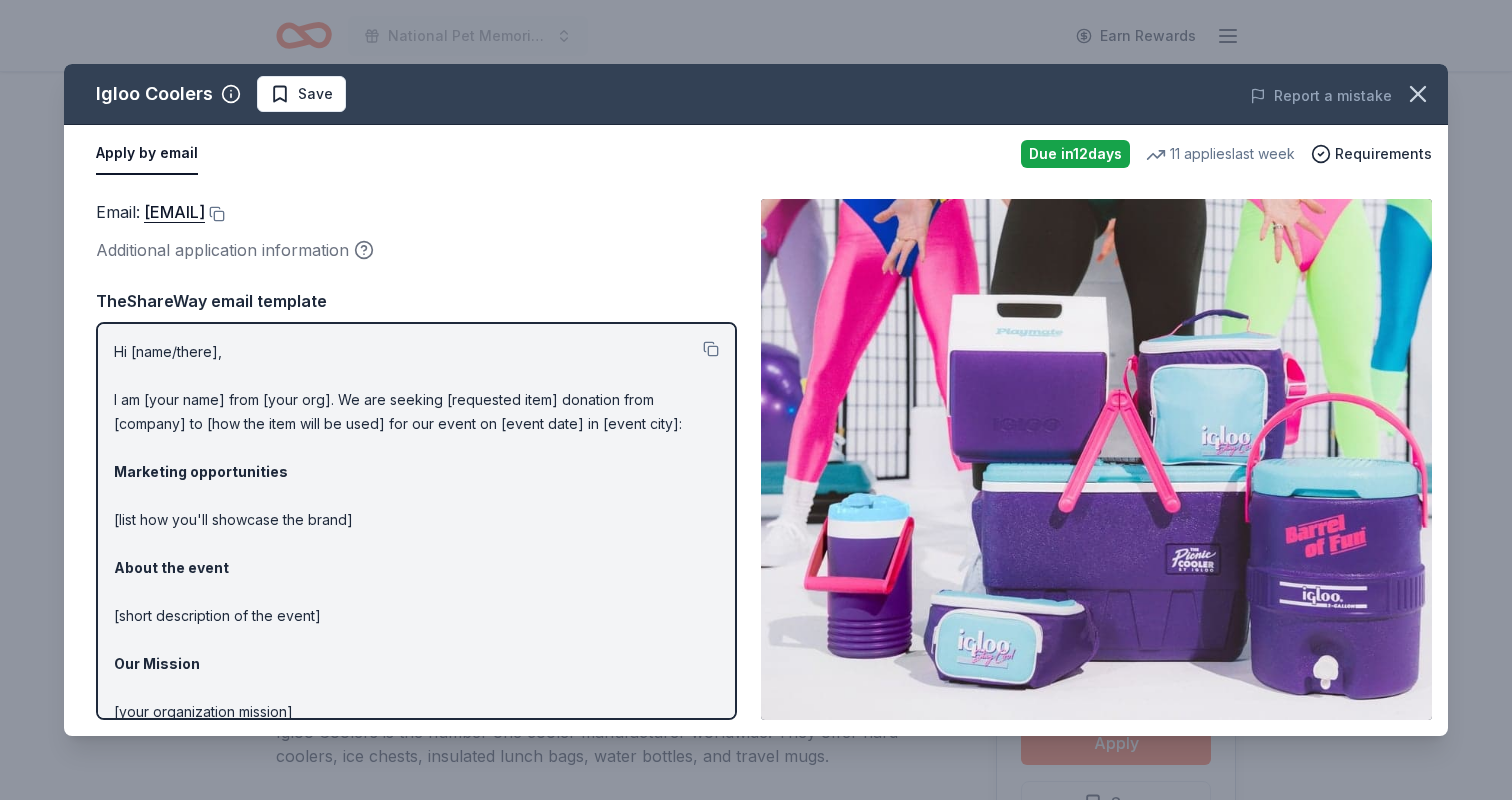 click on "Hi [name/there],
I am [your name] from [your org]. We are seeking [requested item] donation from [company] to [how the item will be used] for our event on [event date] in [event city]:
Marketing opportunities
[list how you'll showcase the brand]
About the event
[short description of the event]
Our Mission
[your organization mission]
Our tax ID number is [EIN]. You can also reach me at [your phone number].
Best,
[your name]" at bounding box center (416, 592) 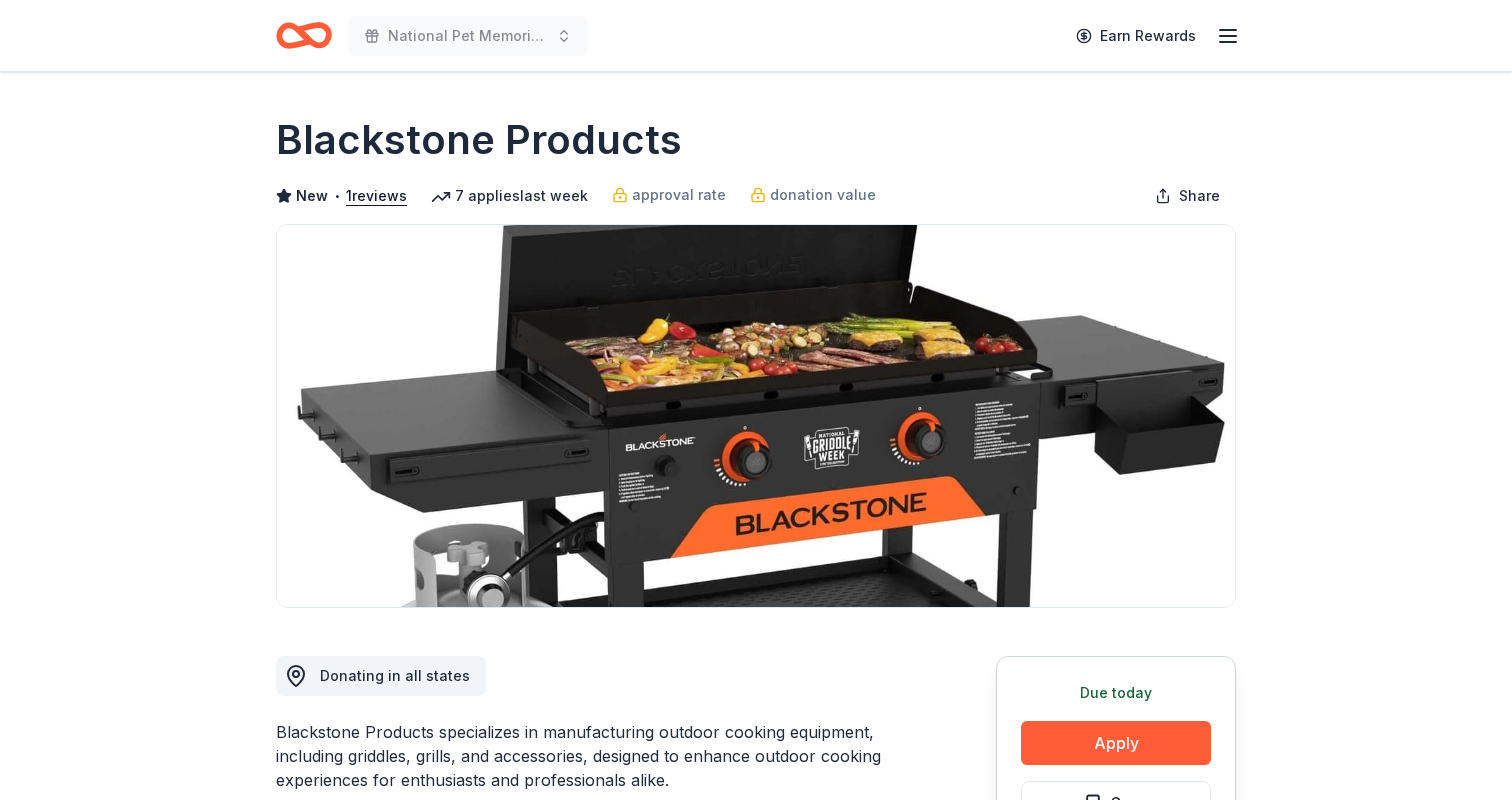 scroll, scrollTop: 0, scrollLeft: 0, axis: both 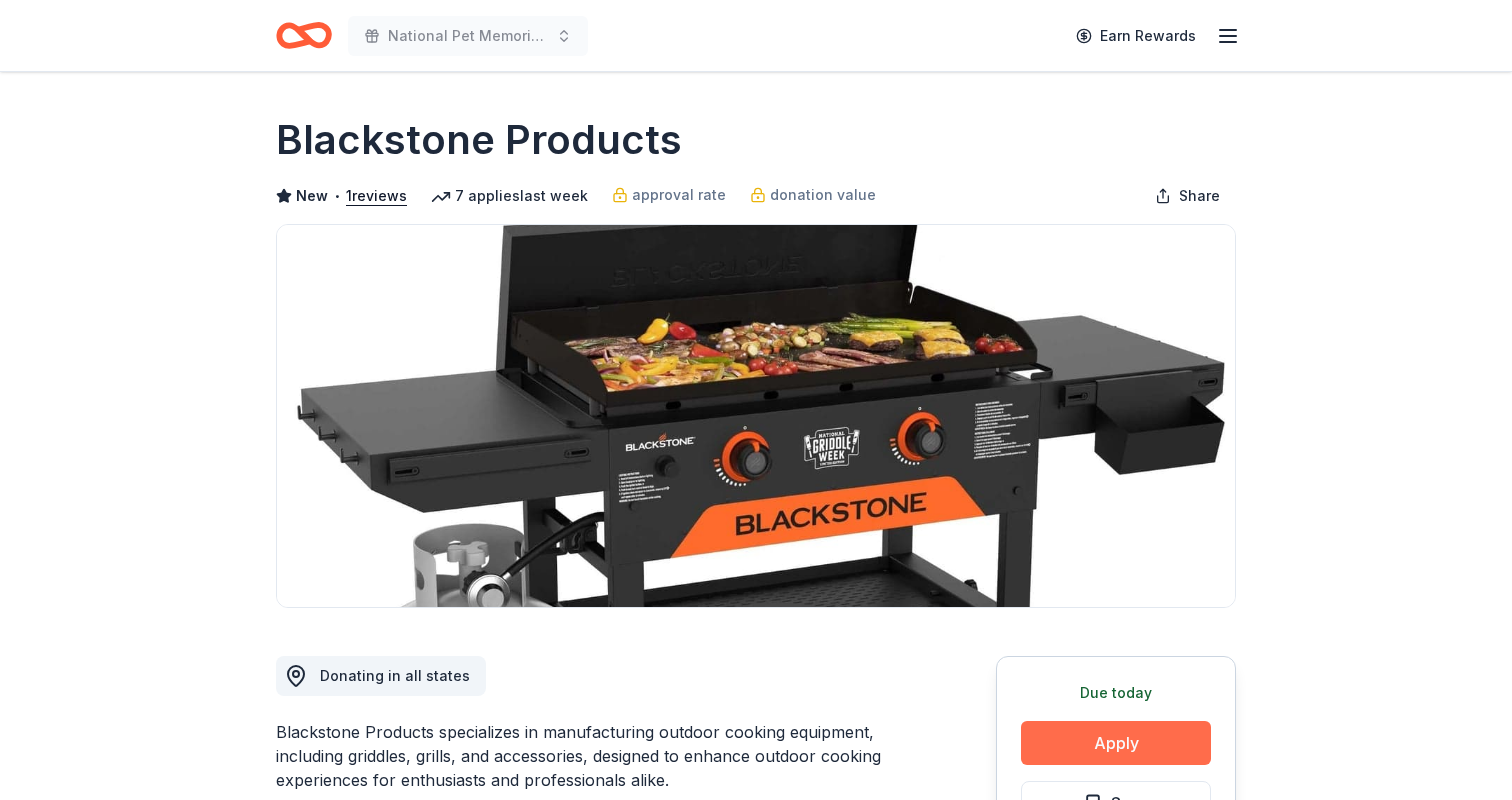 click on "Apply" at bounding box center (1116, 743) 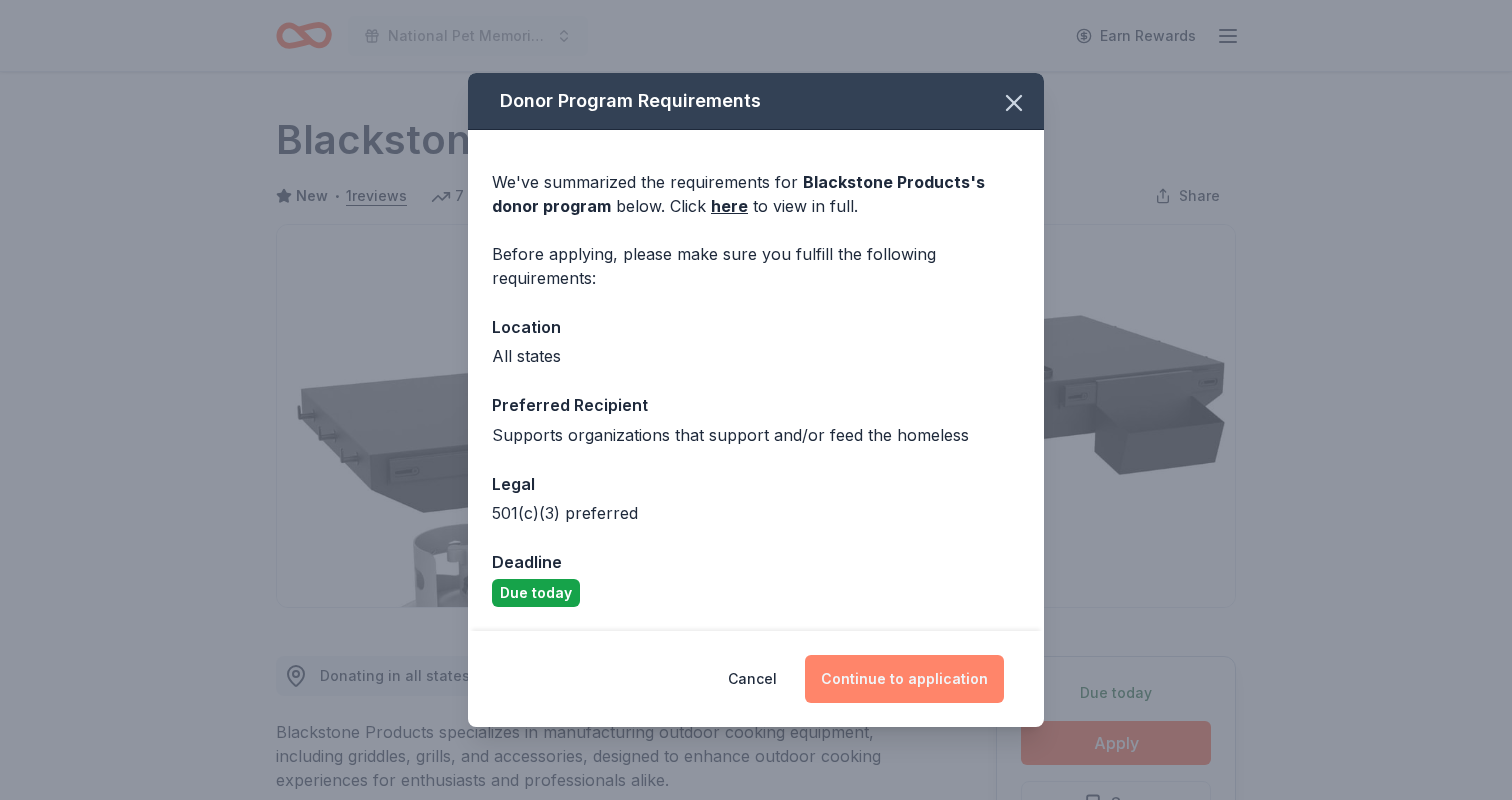 click on "Continue to application" at bounding box center (904, 679) 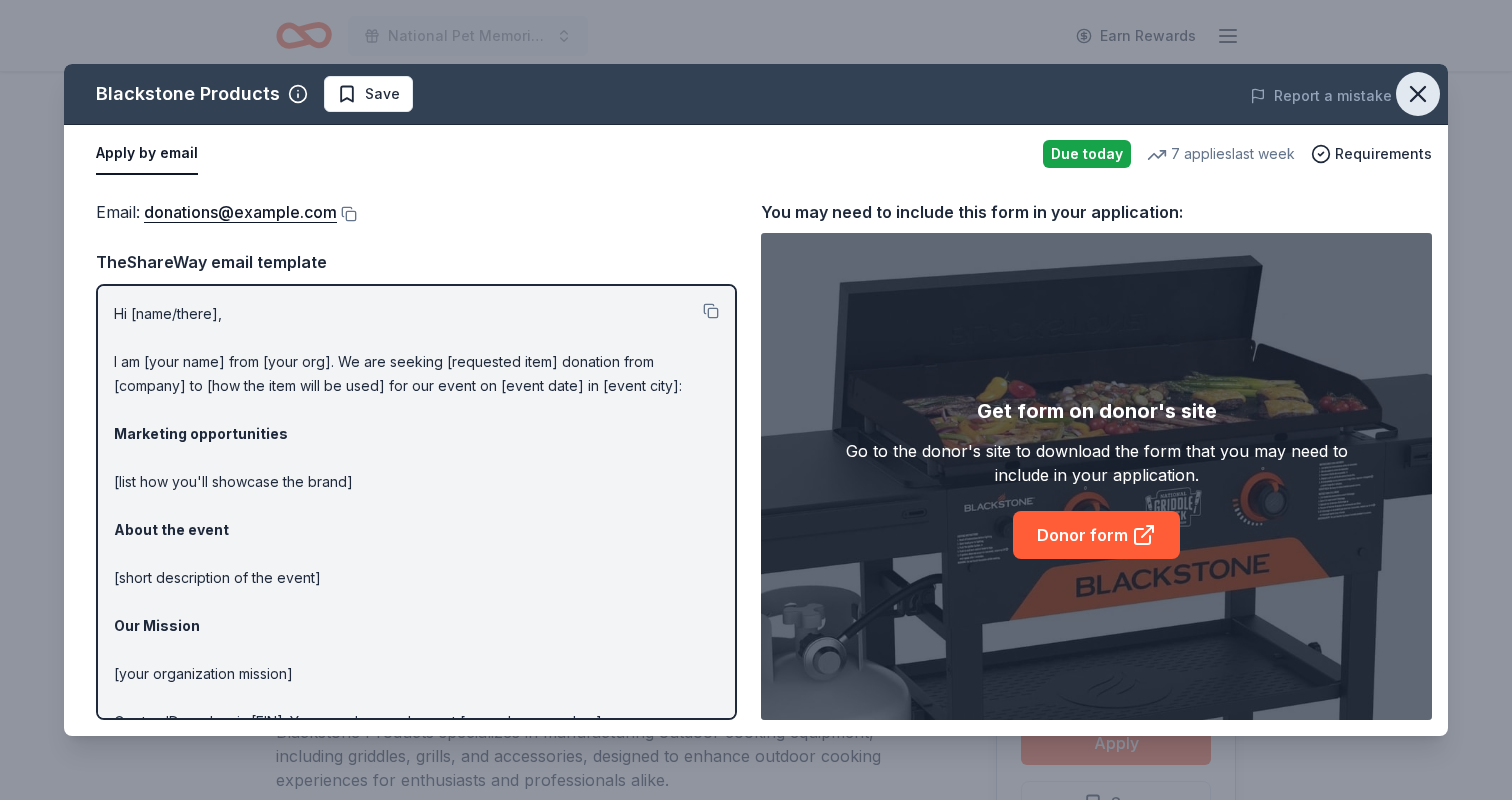 click 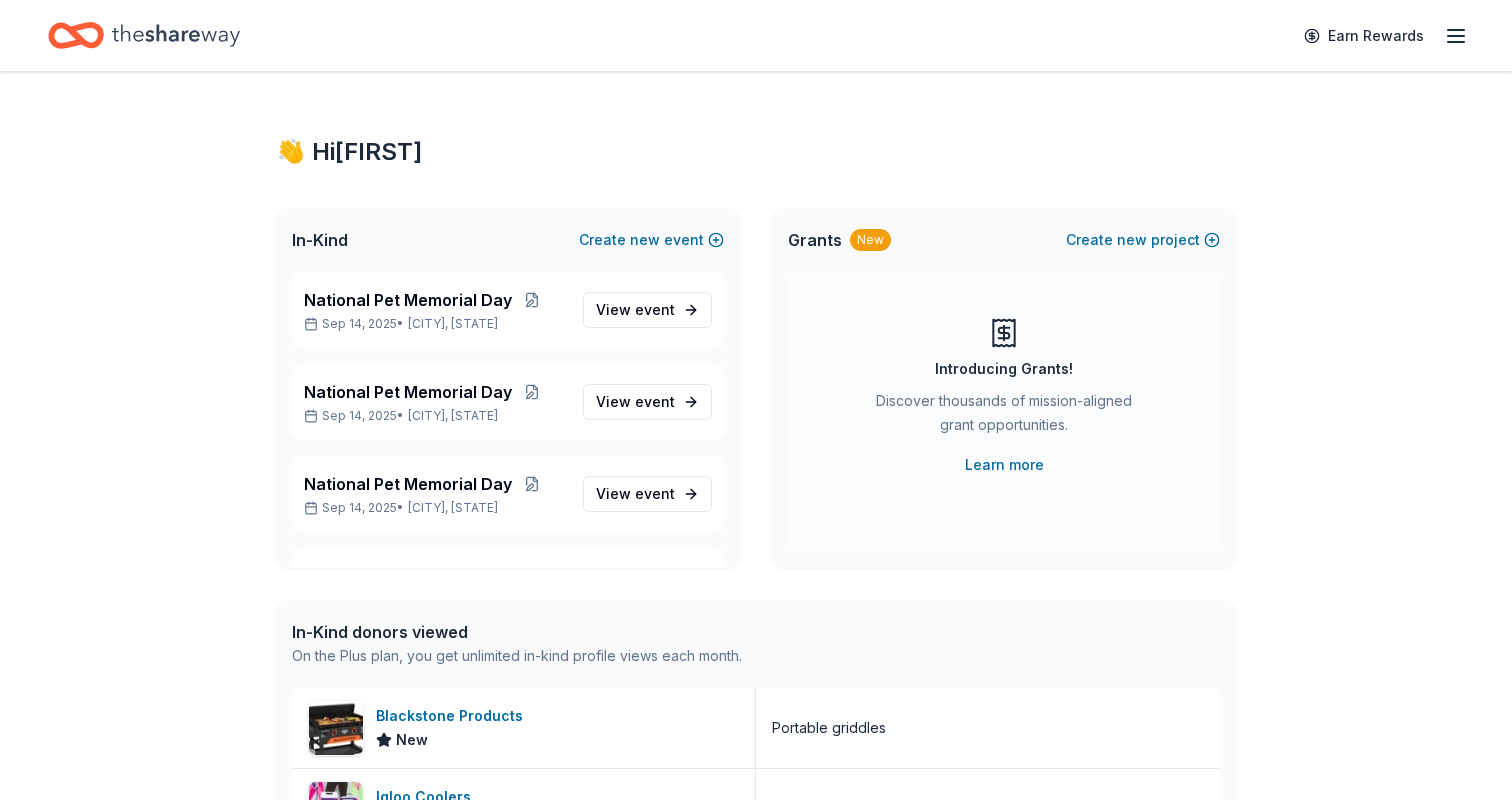 scroll, scrollTop: 0, scrollLeft: 0, axis: both 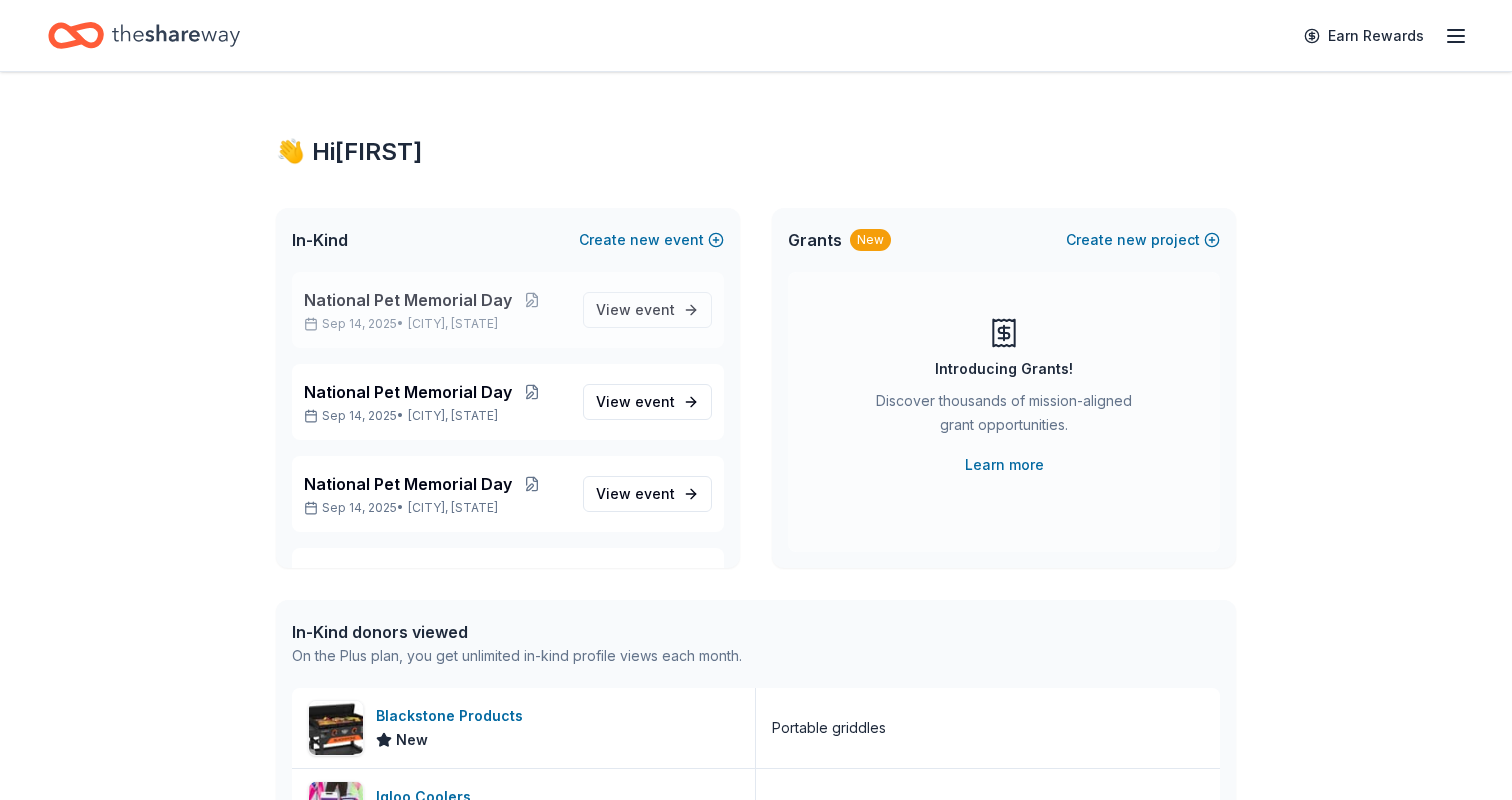 click on "National Pet Memorial Day" at bounding box center [408, 300] 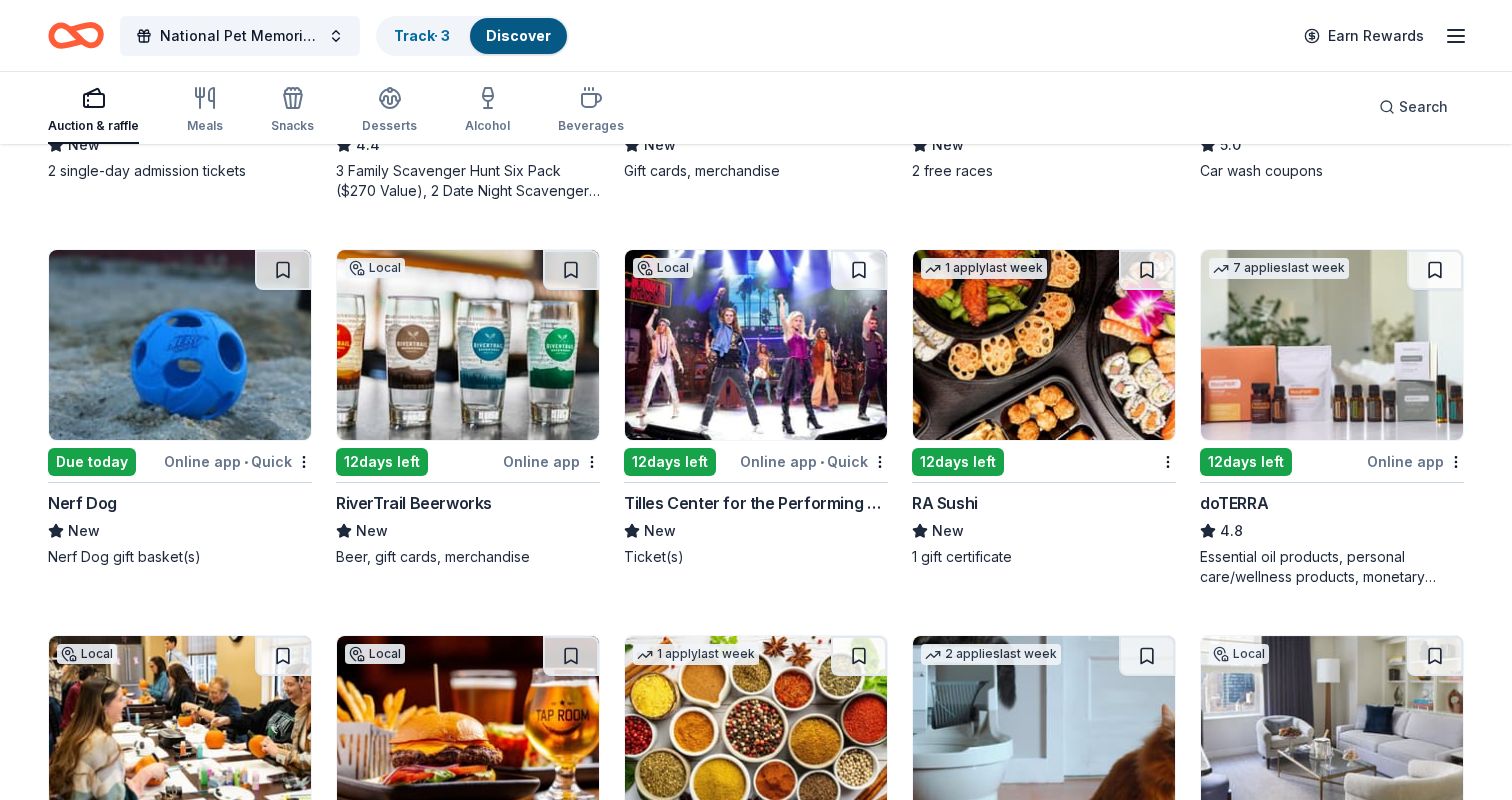 scroll, scrollTop: 897, scrollLeft: 0, axis: vertical 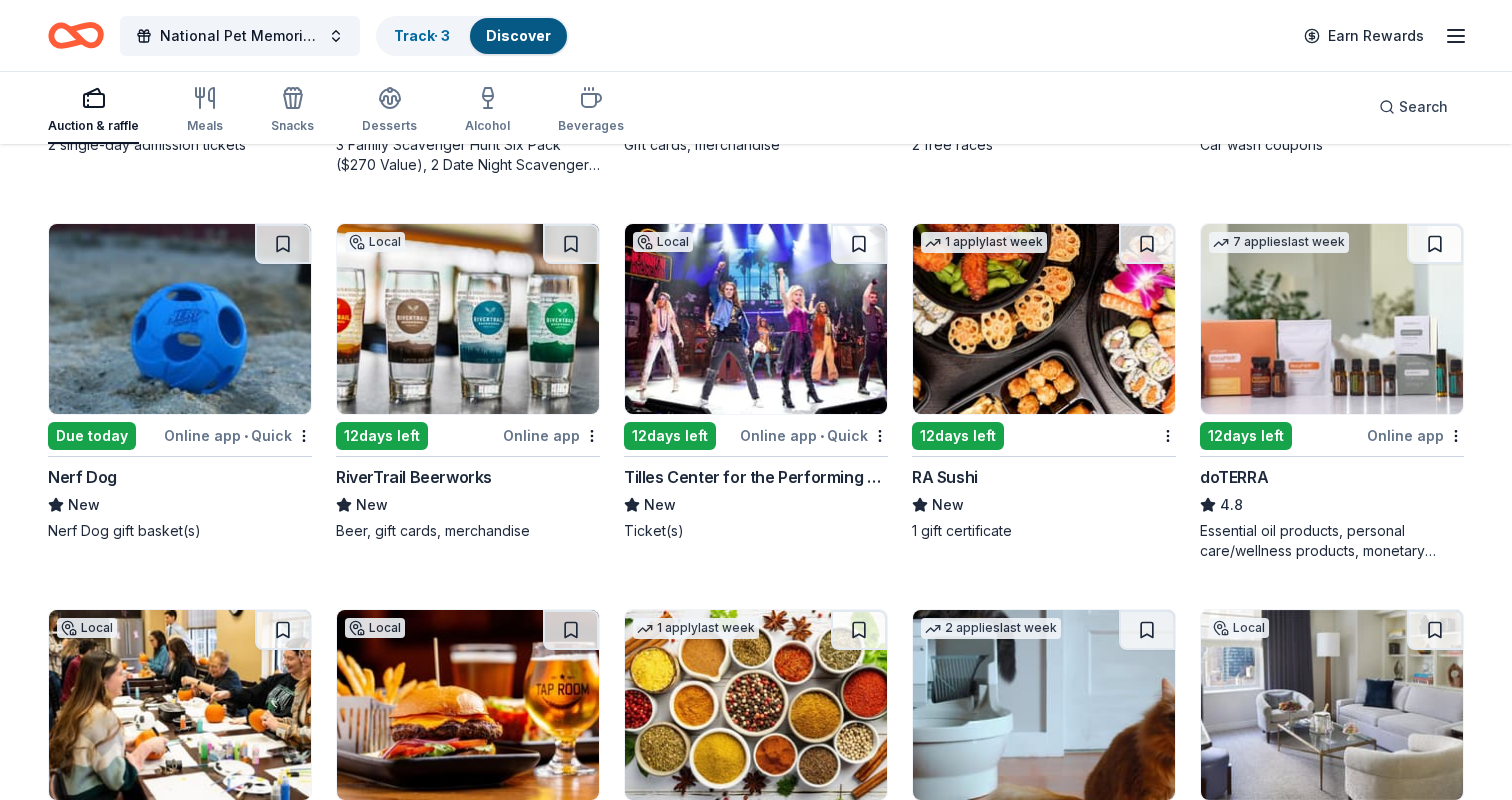 click at bounding box center (756, 319) 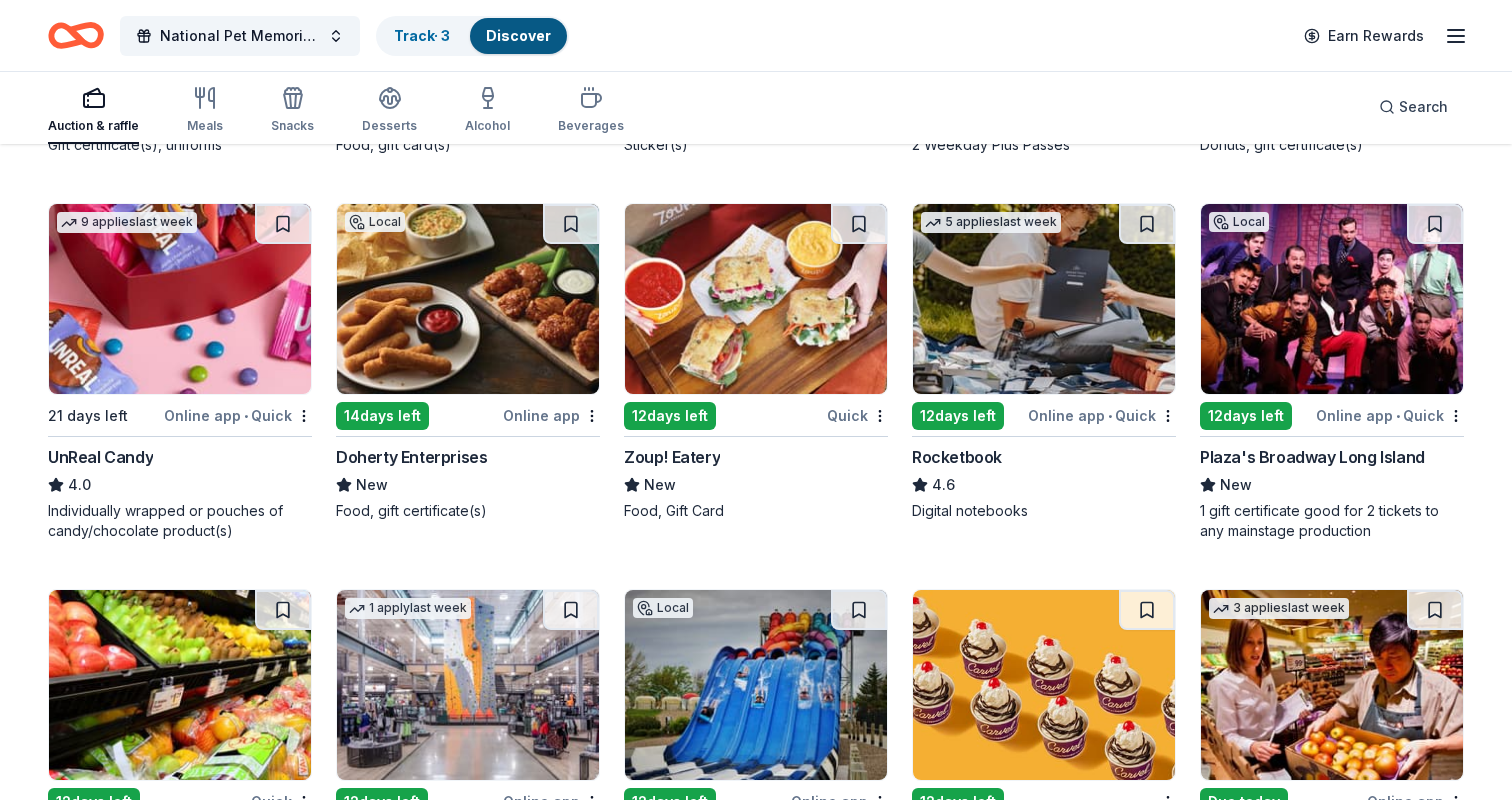 scroll, scrollTop: 6239, scrollLeft: 0, axis: vertical 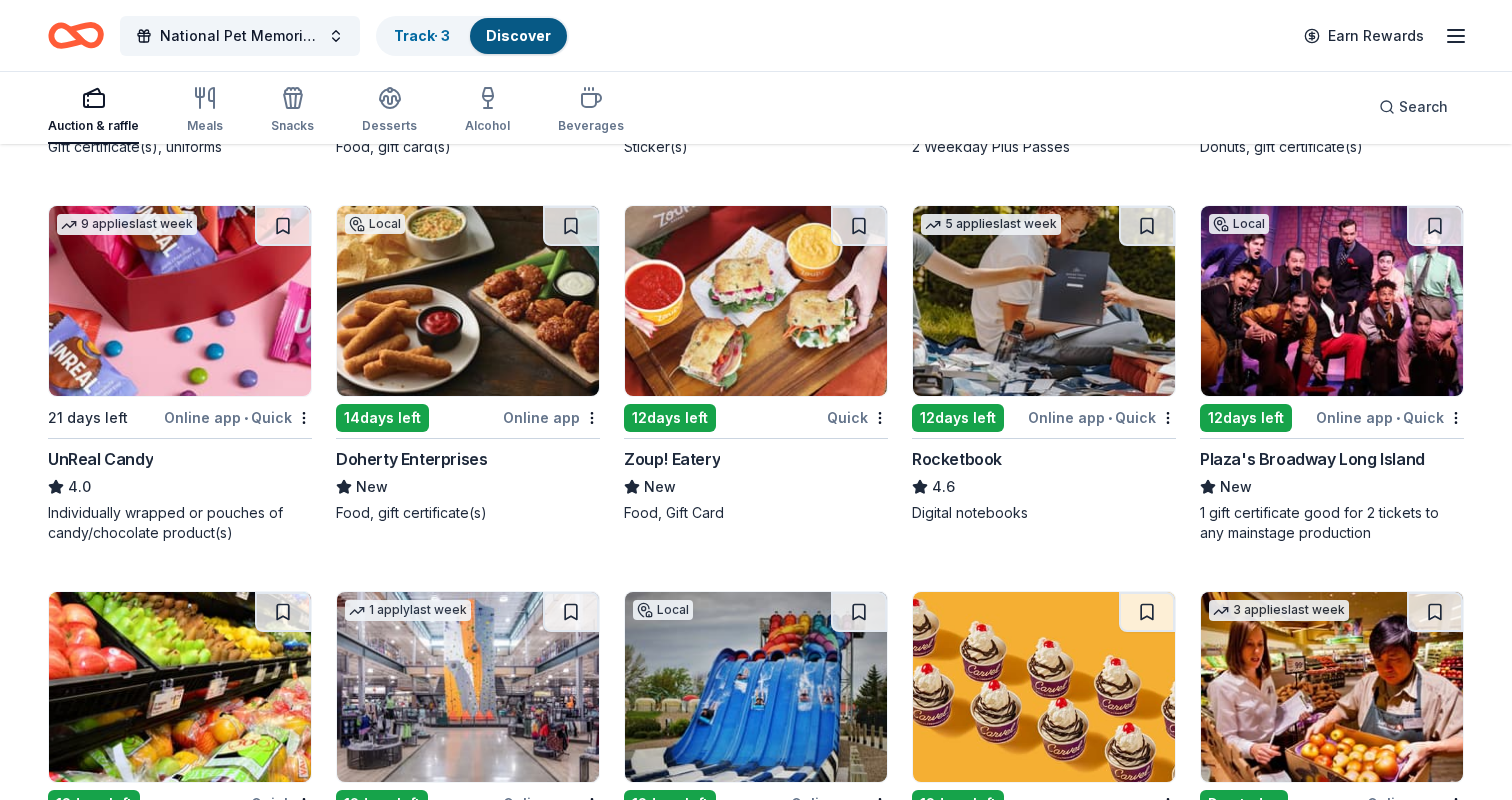 click at bounding box center (468, 301) 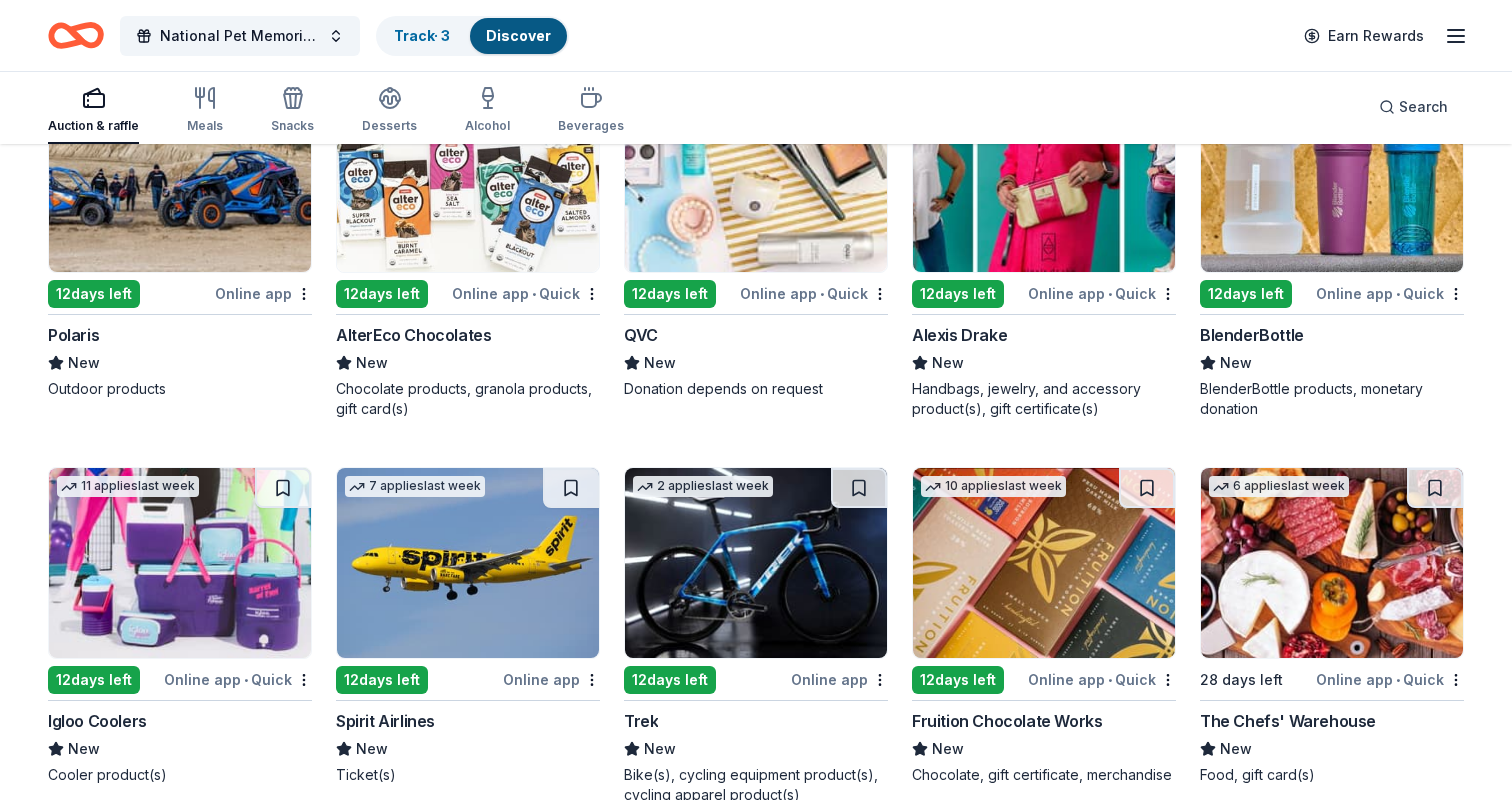 scroll, scrollTop: 13130, scrollLeft: 0, axis: vertical 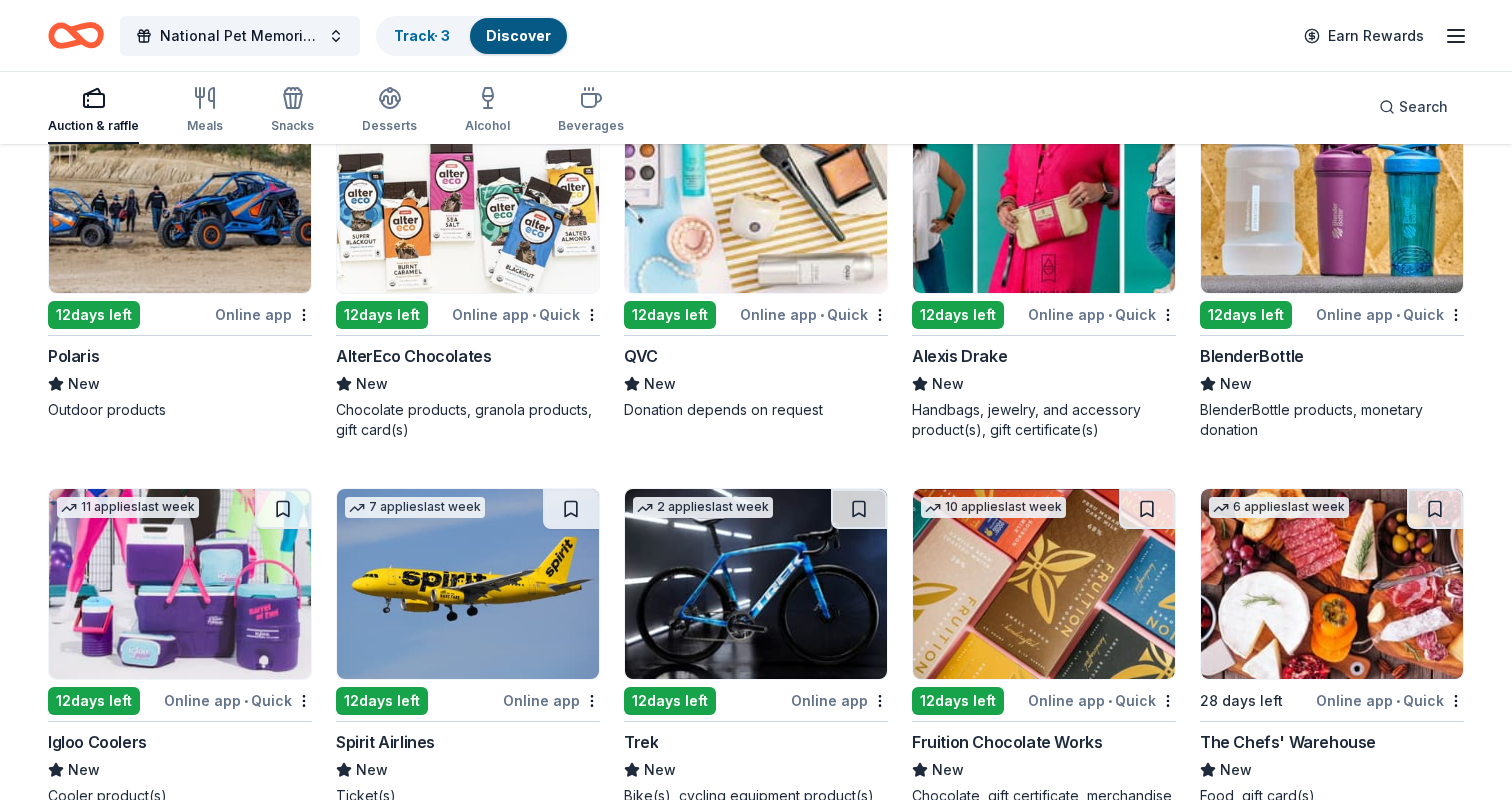 click at bounding box center (756, 198) 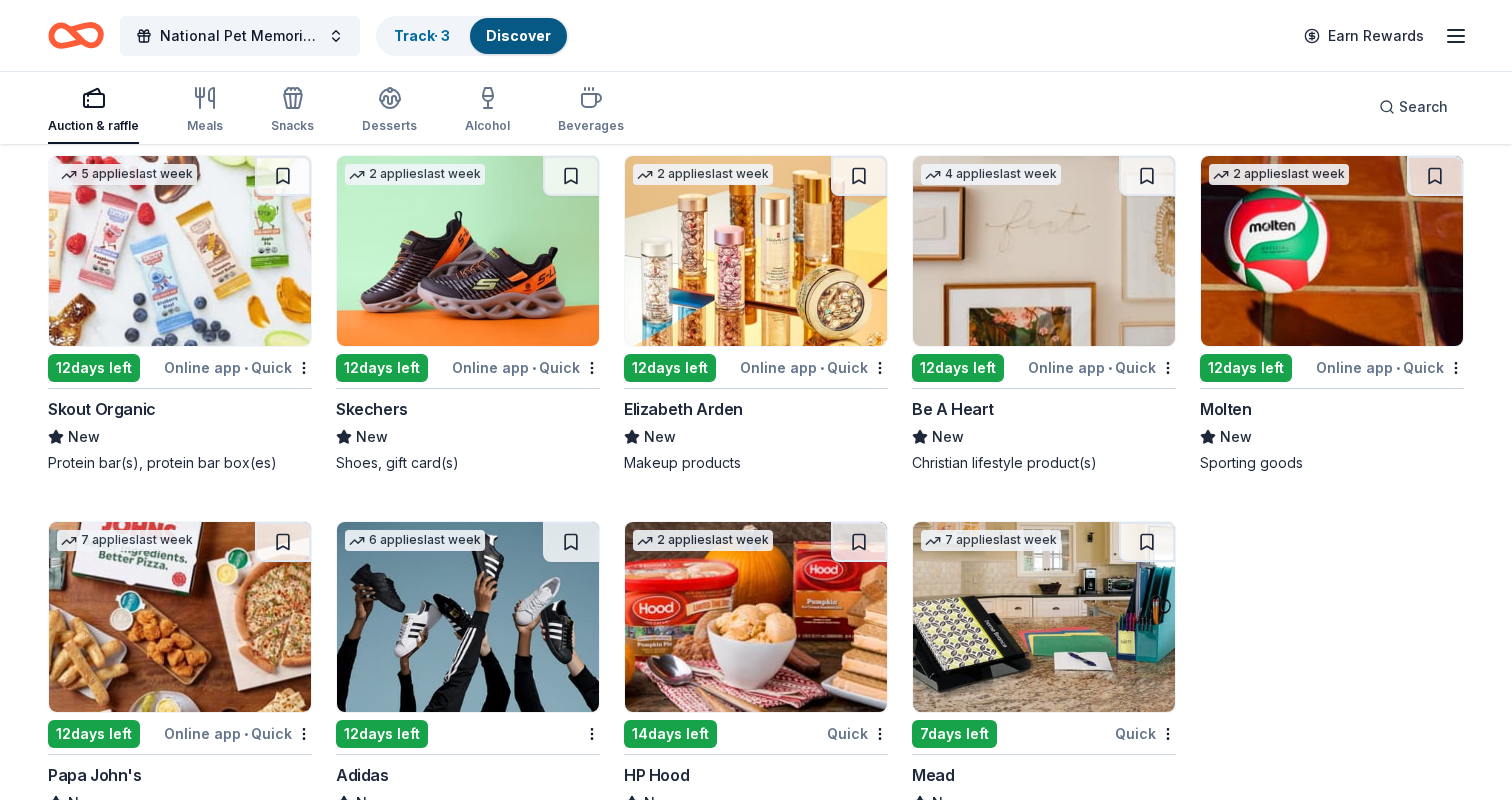 scroll, scrollTop: 15351, scrollLeft: 0, axis: vertical 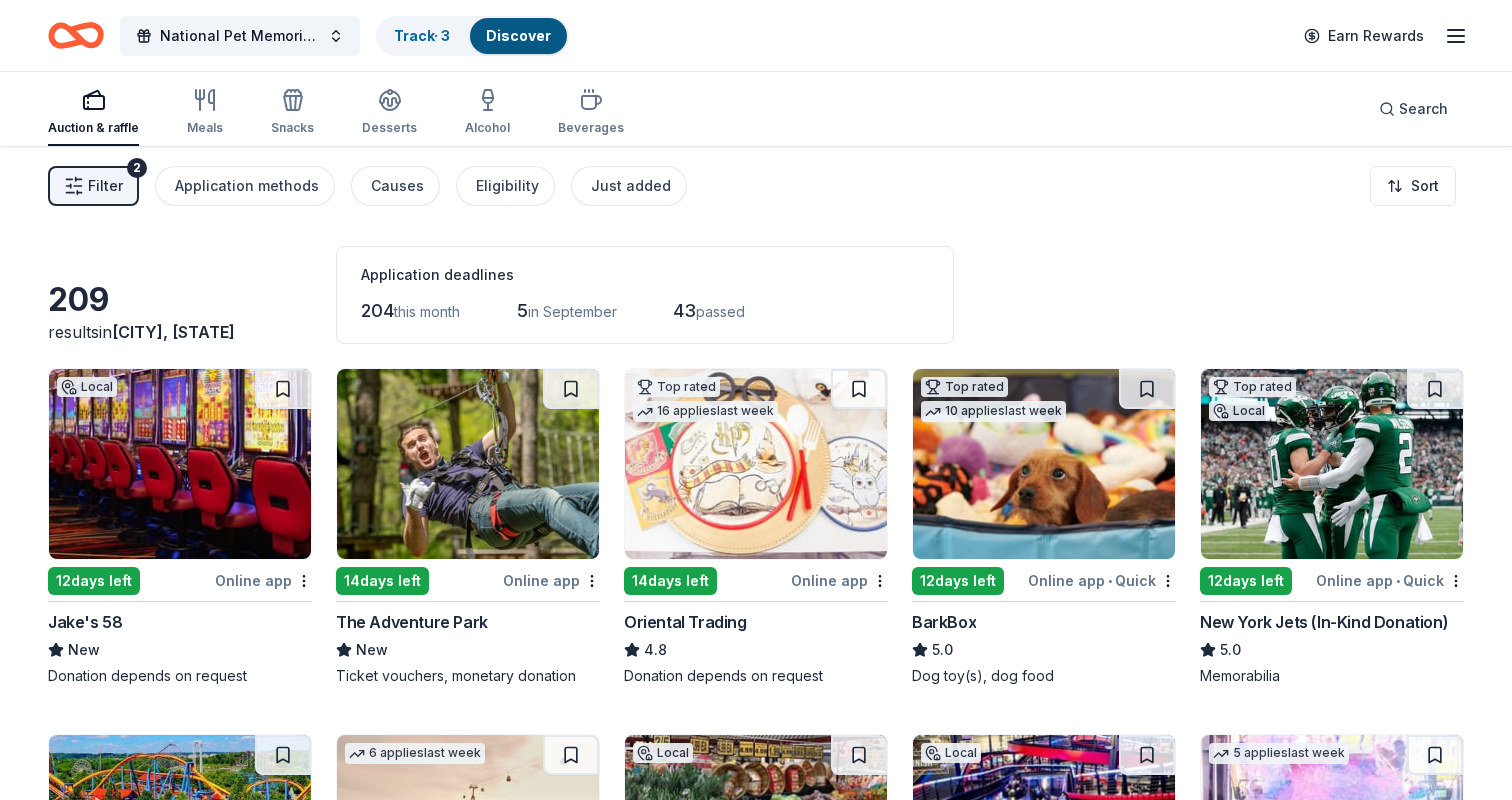click 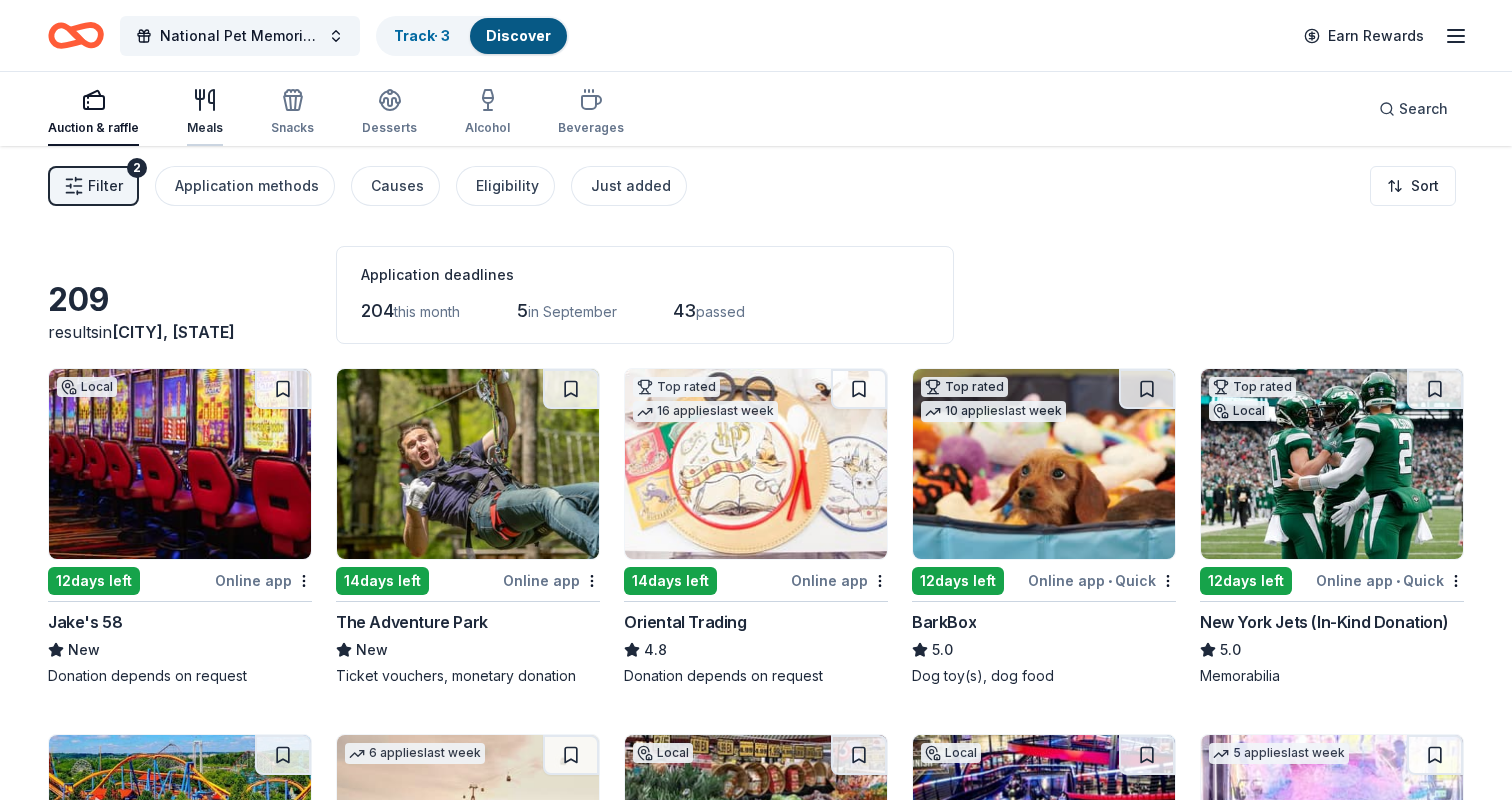click 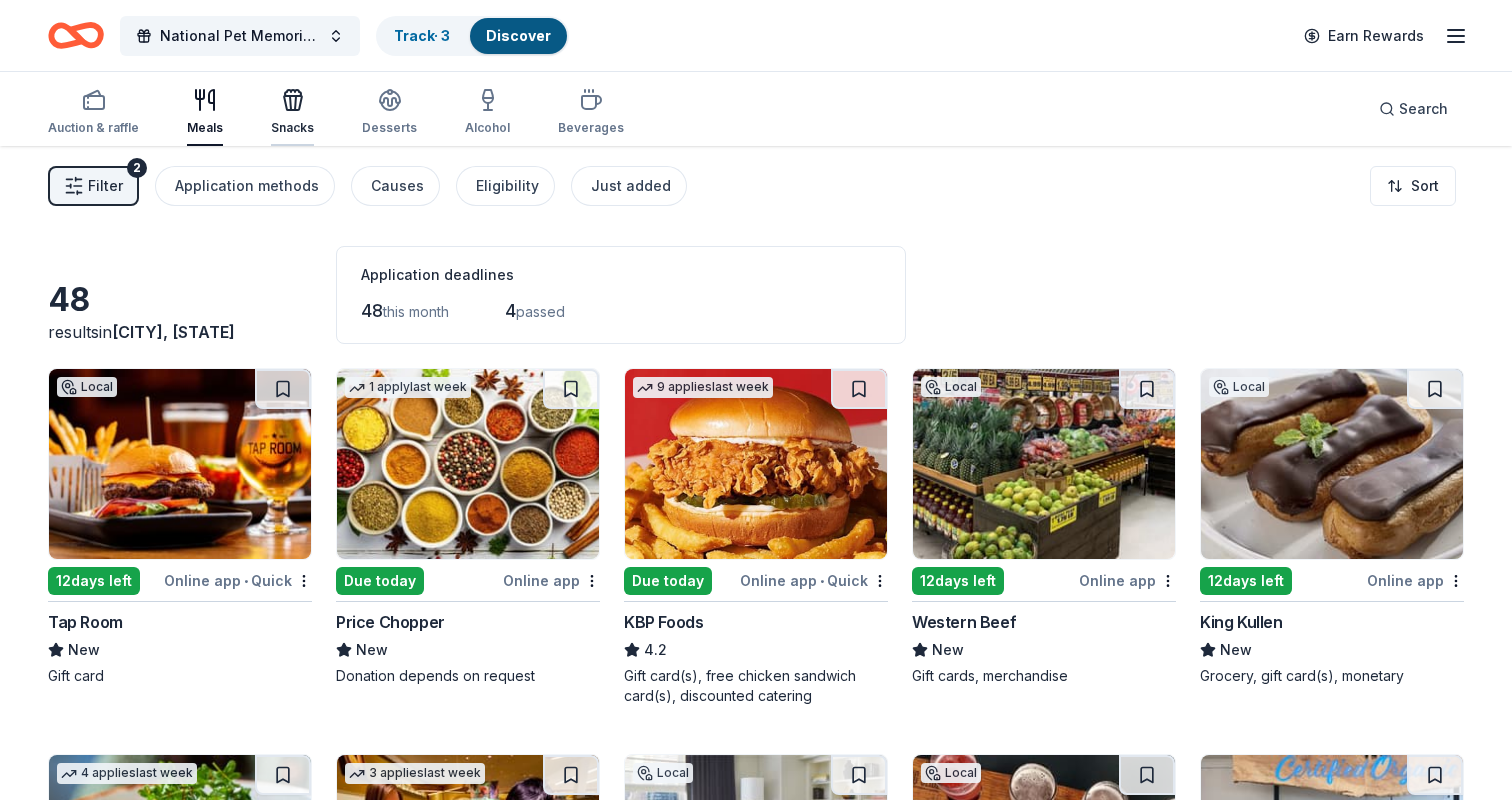 click 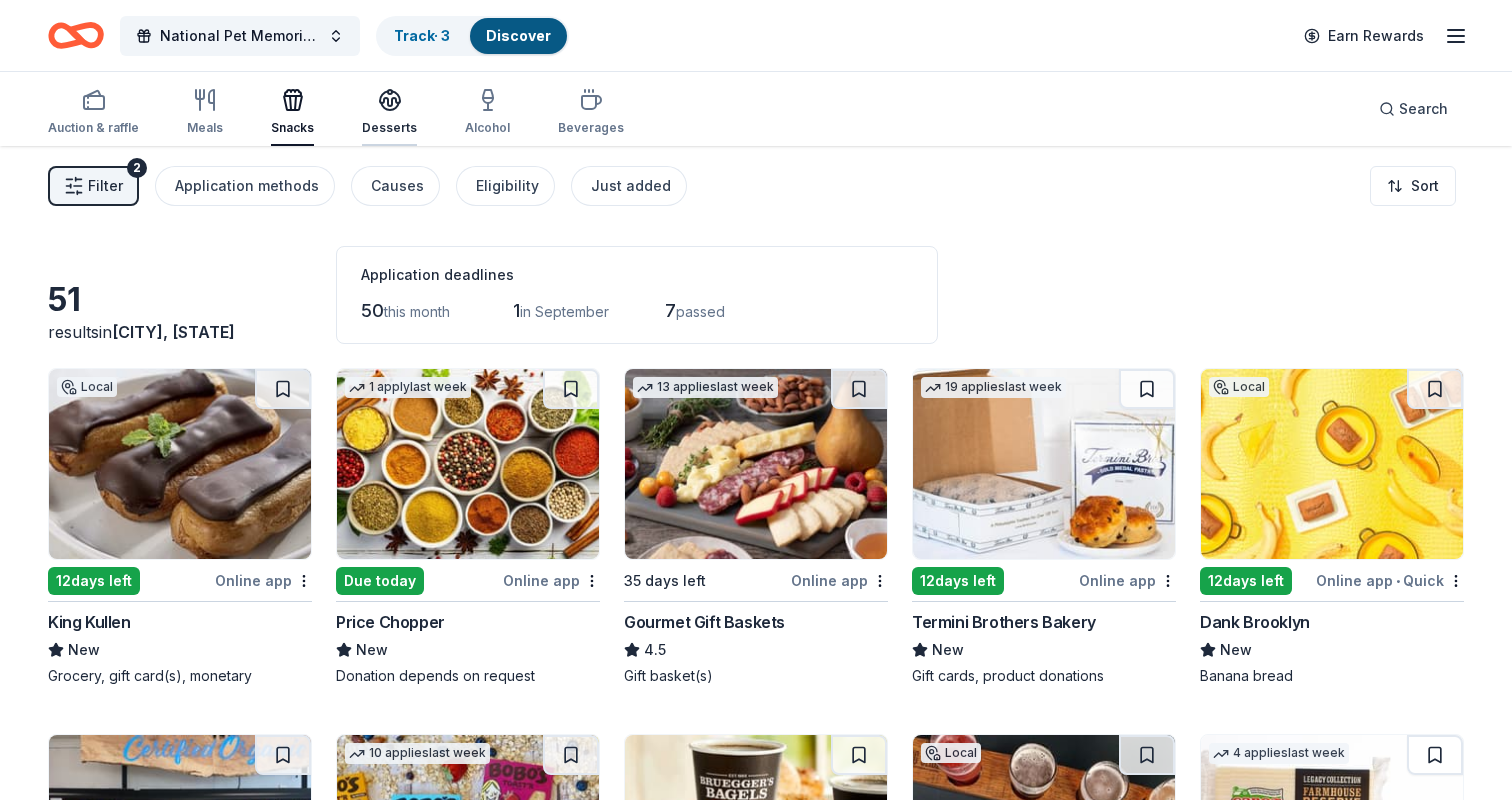 click at bounding box center [389, 100] 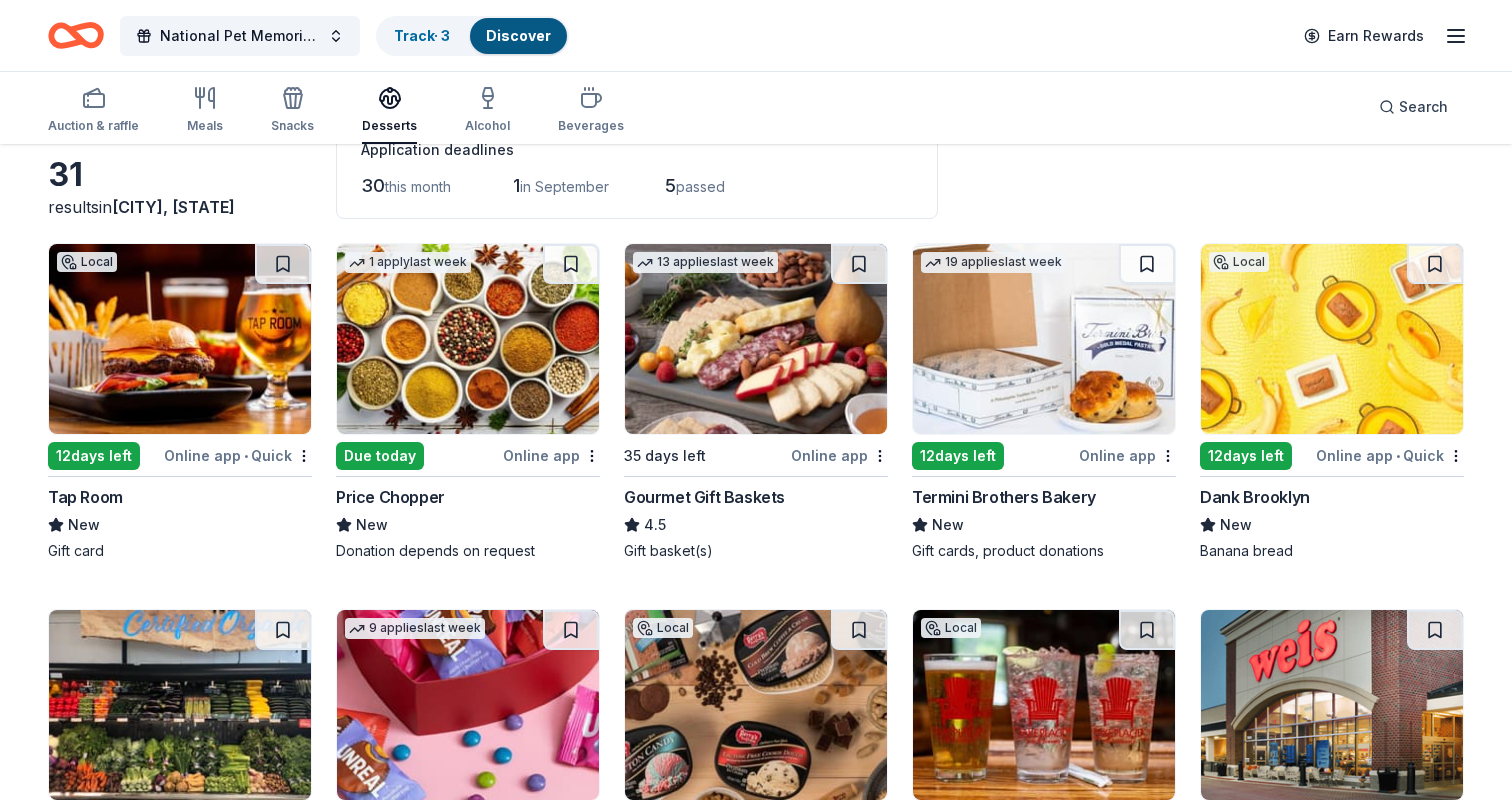 scroll, scrollTop: 58, scrollLeft: 0, axis: vertical 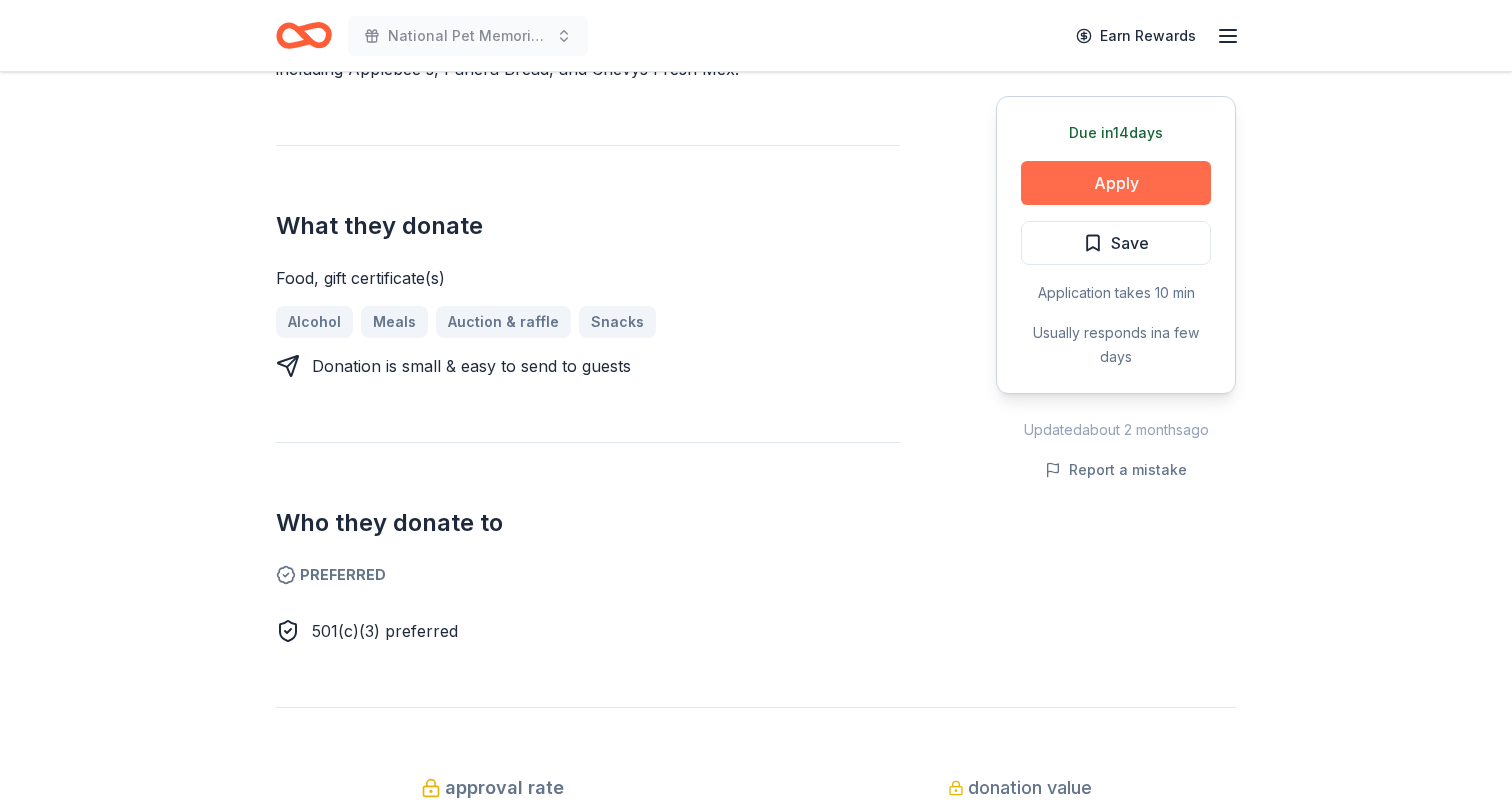 click on "Apply" at bounding box center [1116, 183] 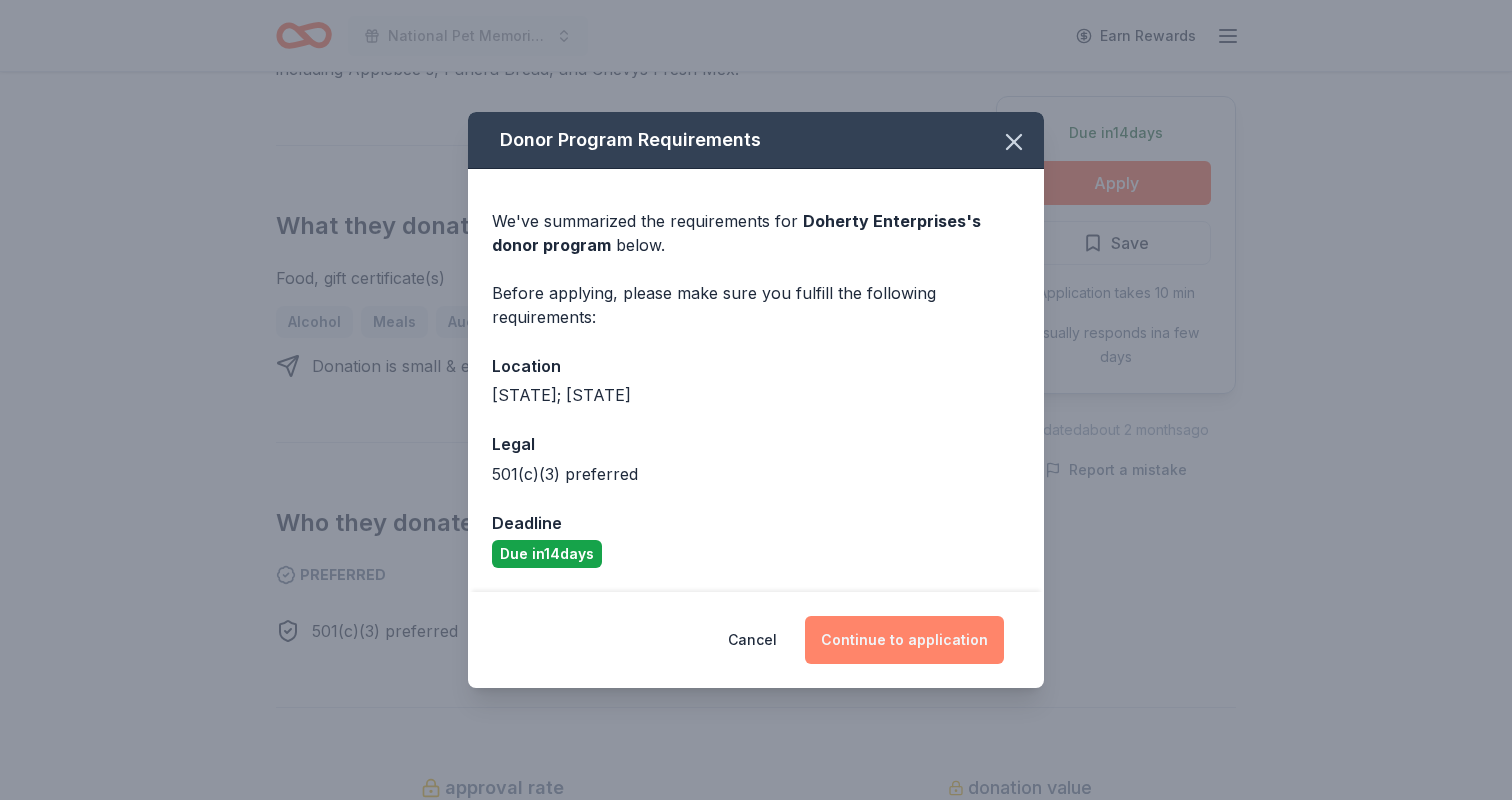 click on "Continue to application" at bounding box center (904, 640) 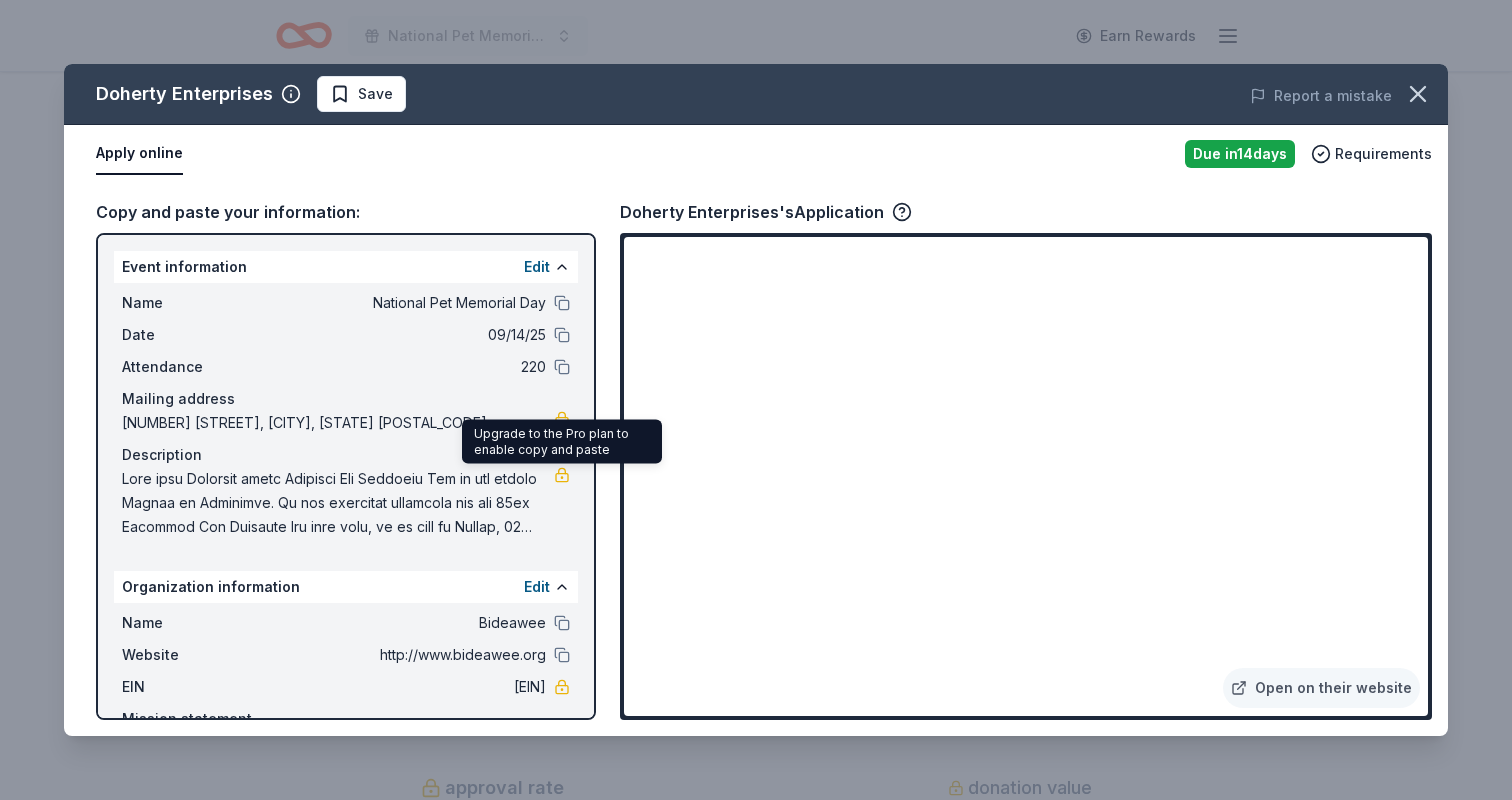 click on "Upgrade to the Pro plan to enable copy and paste Upgrade to the Pro plan to enable copy and paste" at bounding box center [562, 442] 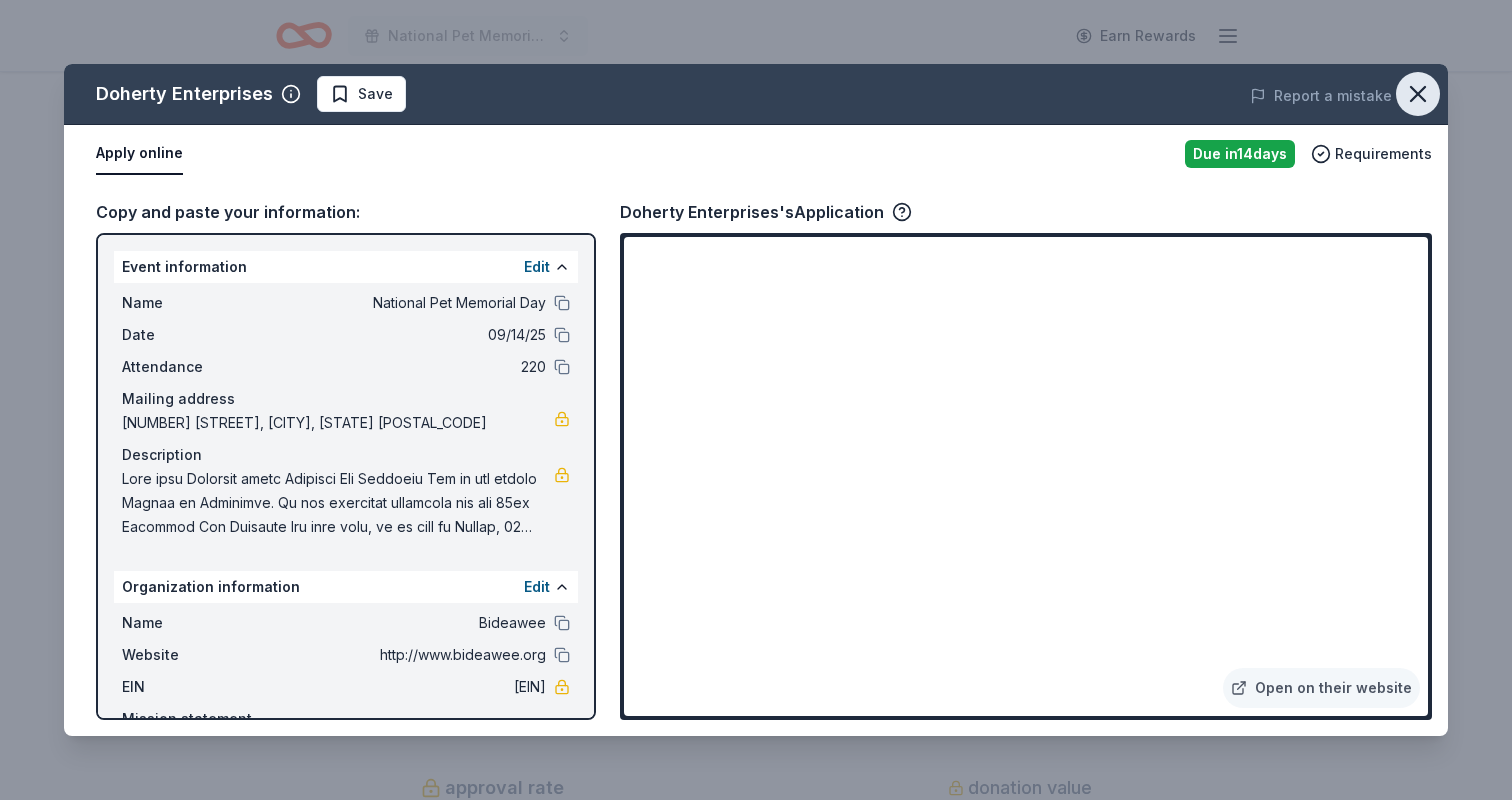click 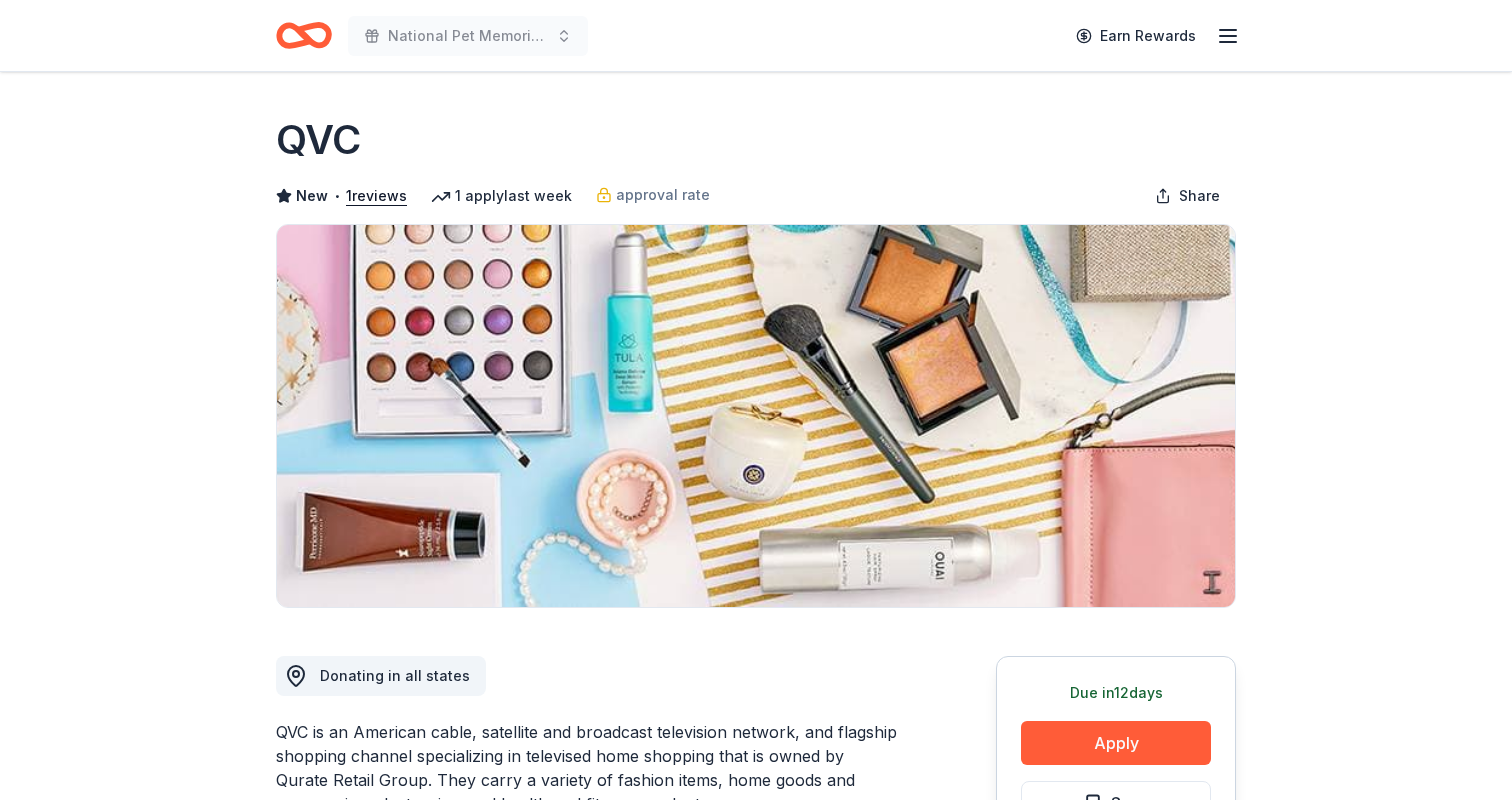 scroll, scrollTop: 0, scrollLeft: 0, axis: both 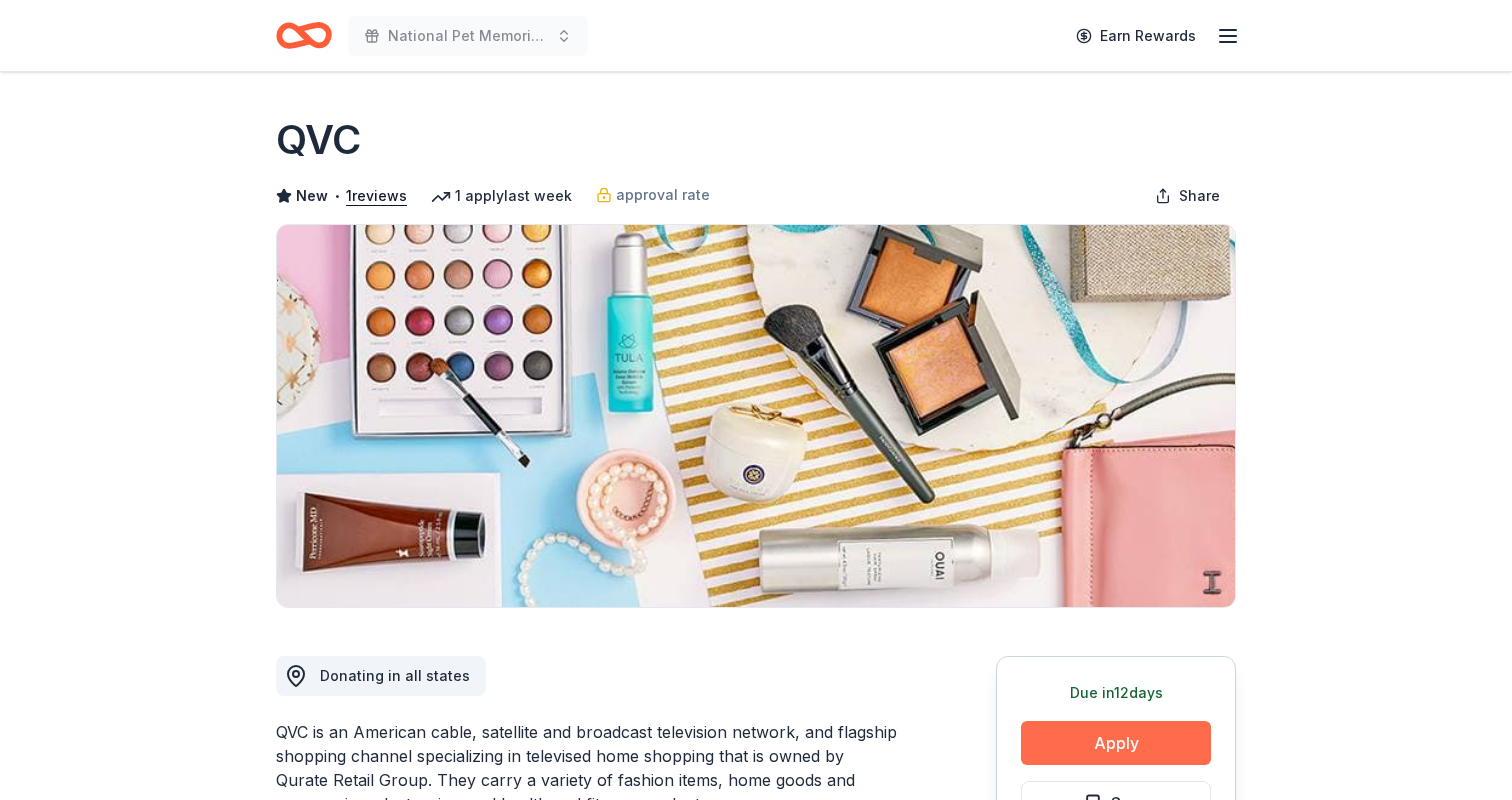 click on "Apply" at bounding box center [1116, 743] 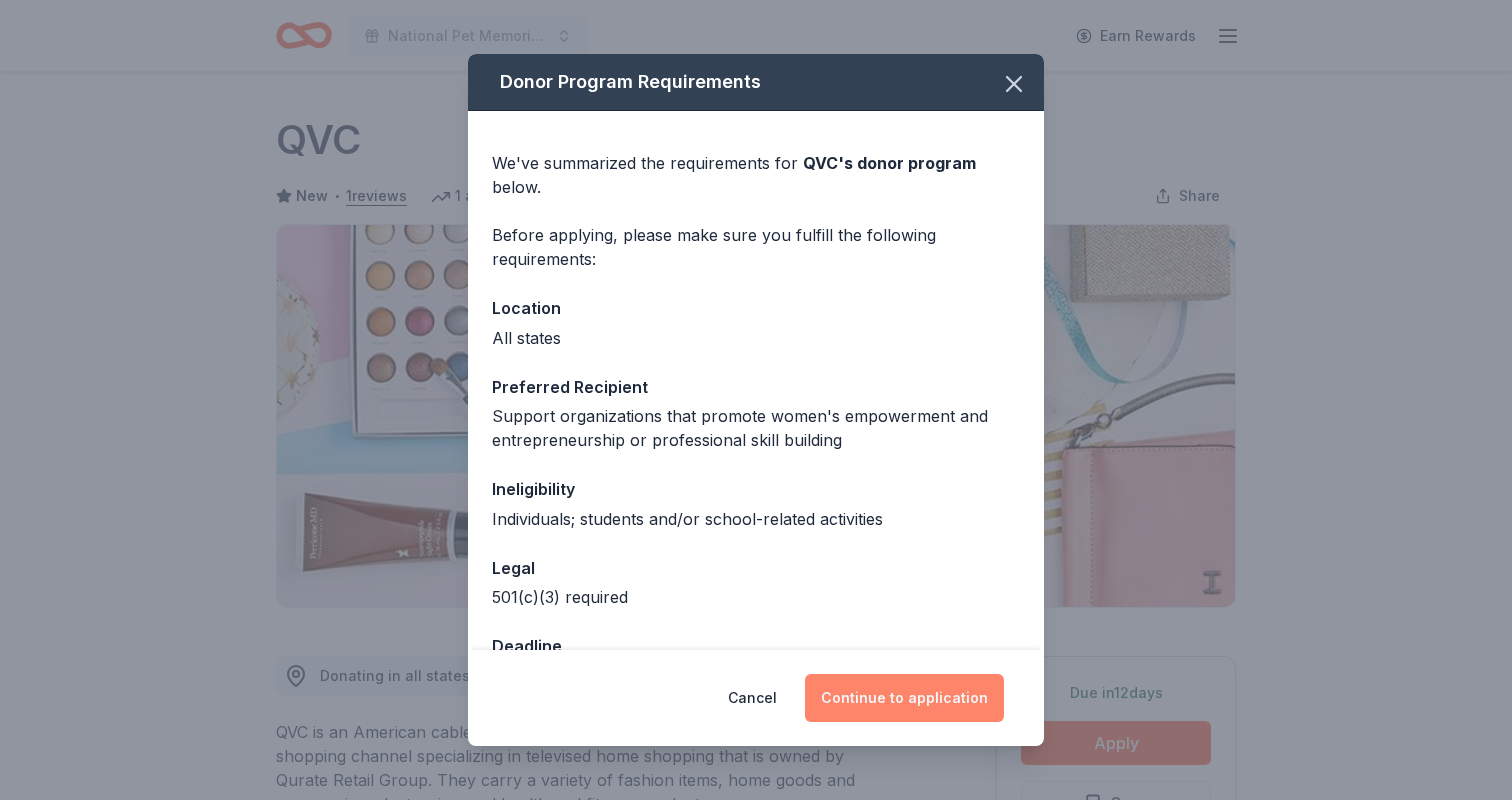 click on "Continue to application" at bounding box center [904, 698] 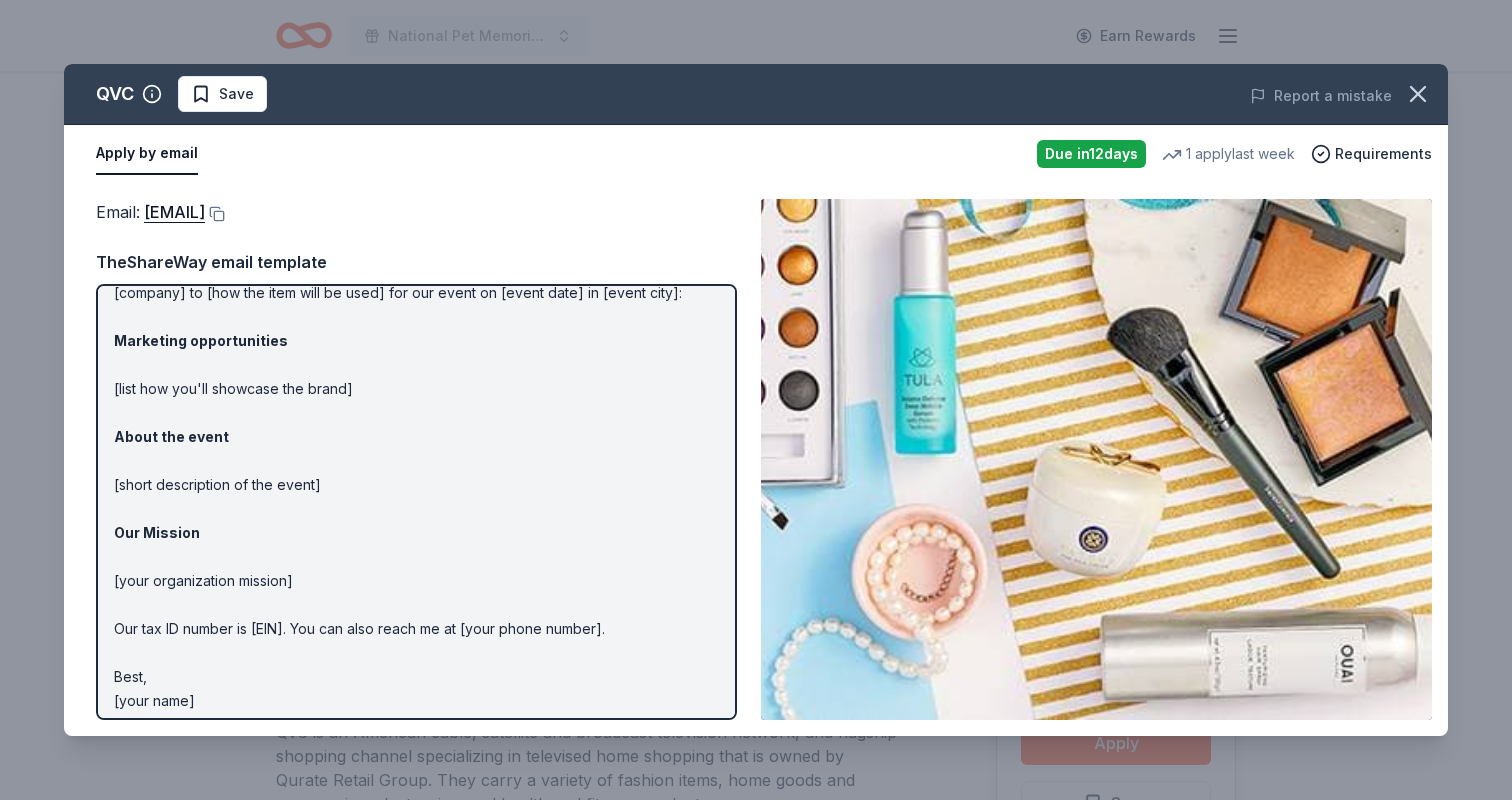 scroll, scrollTop: 104, scrollLeft: 0, axis: vertical 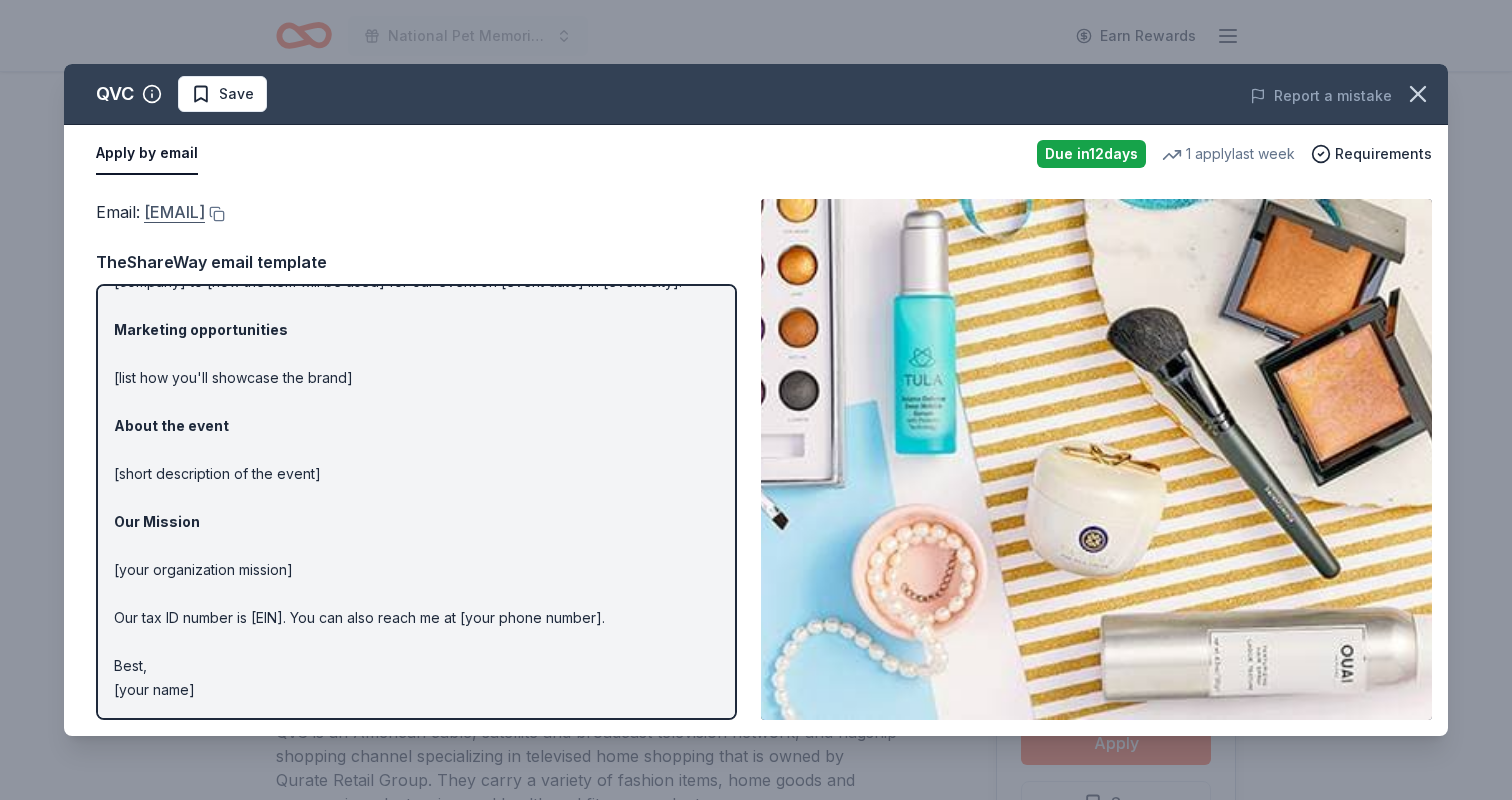 click on "[EMAIL]" at bounding box center [174, 212] 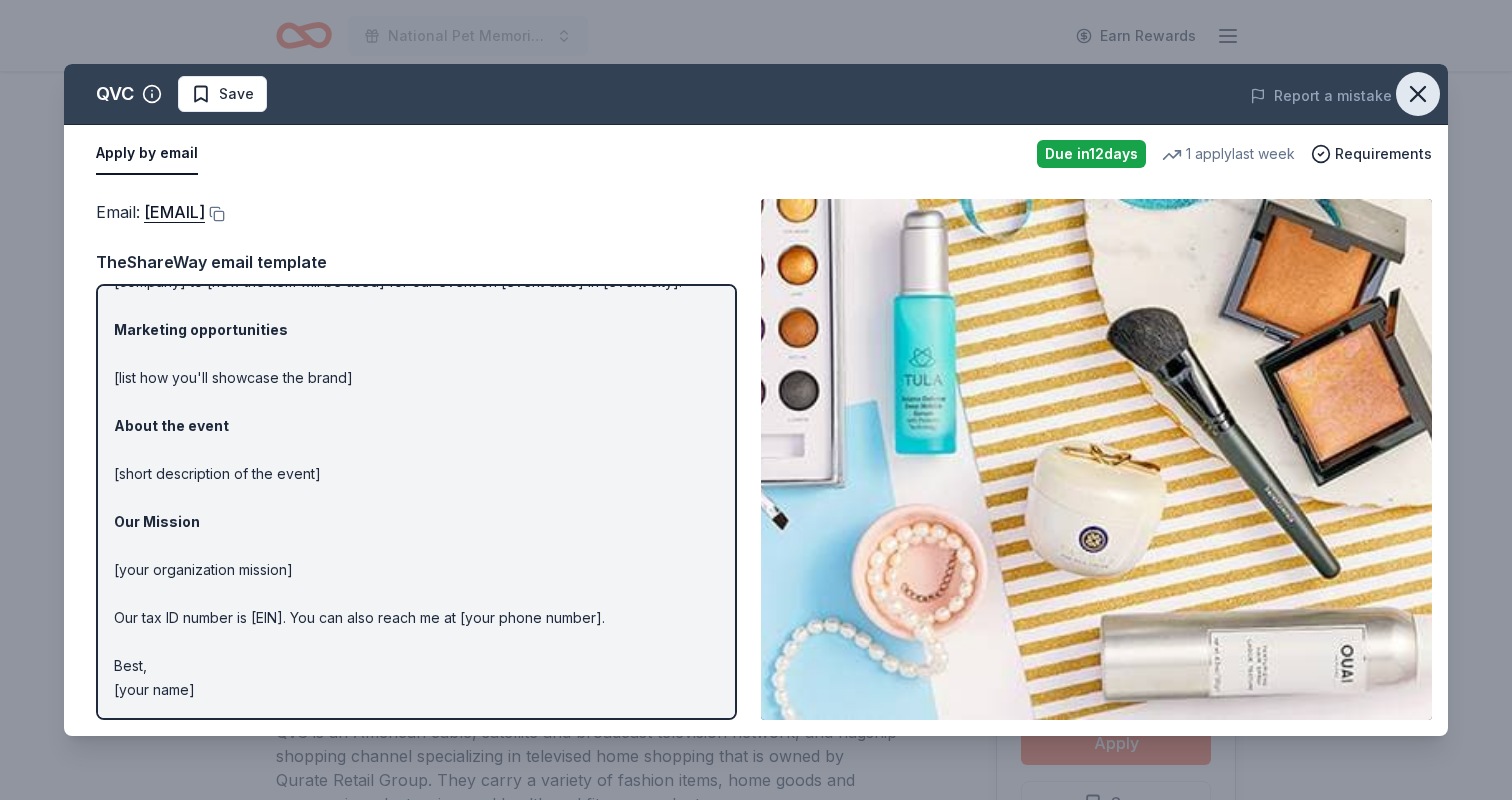click 